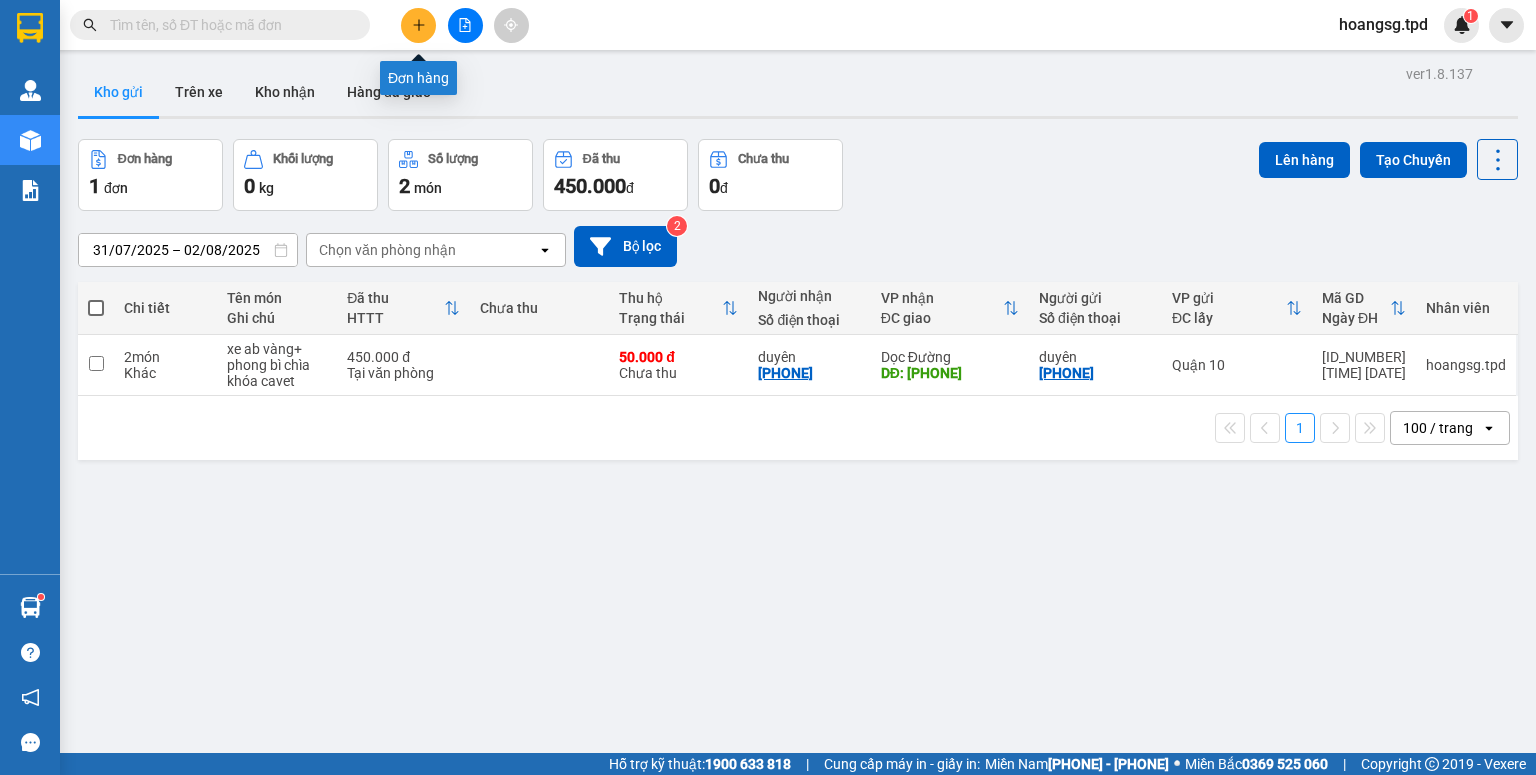 scroll, scrollTop: 0, scrollLeft: 0, axis: both 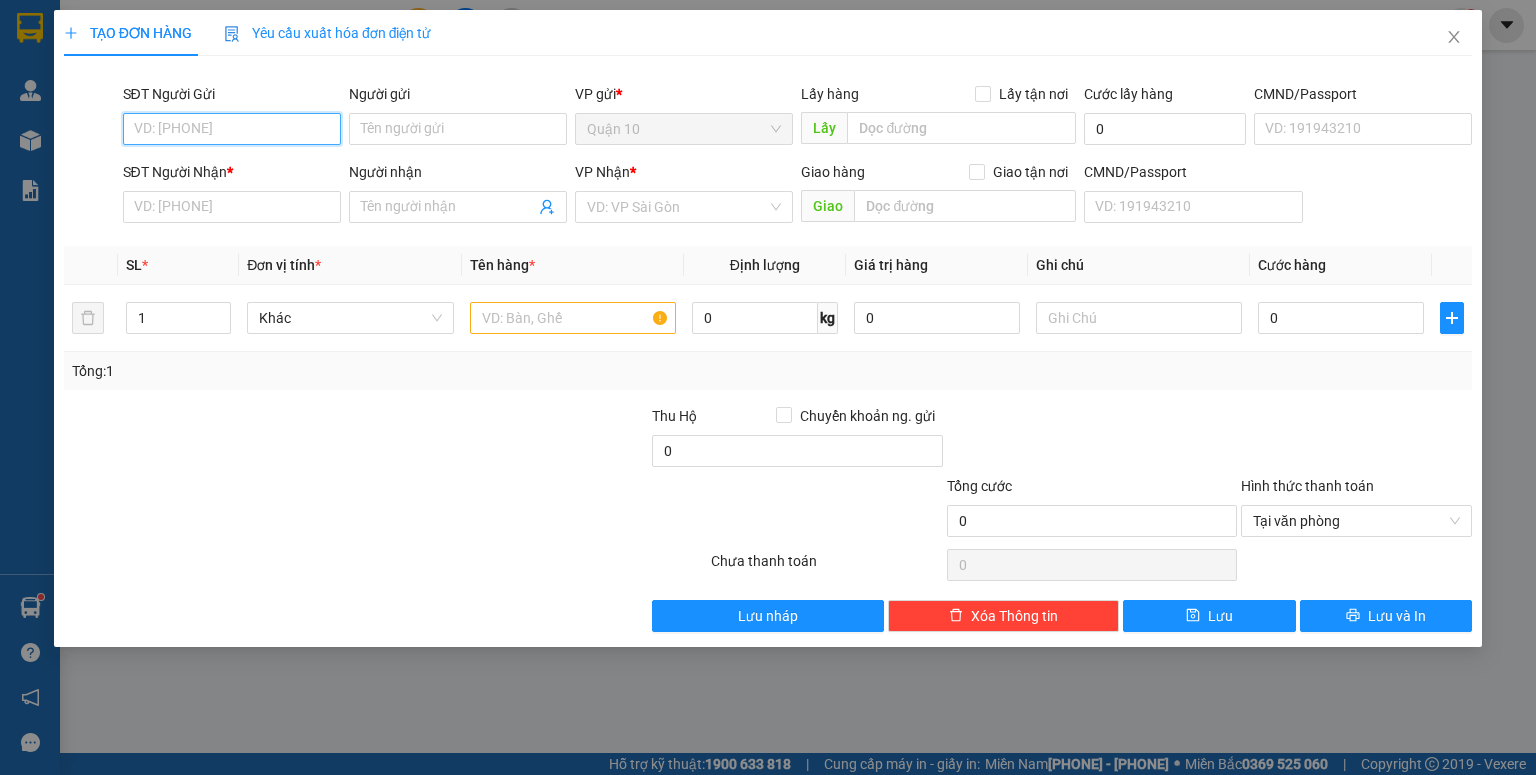 click on "SĐT Người Gửi" at bounding box center (232, 129) 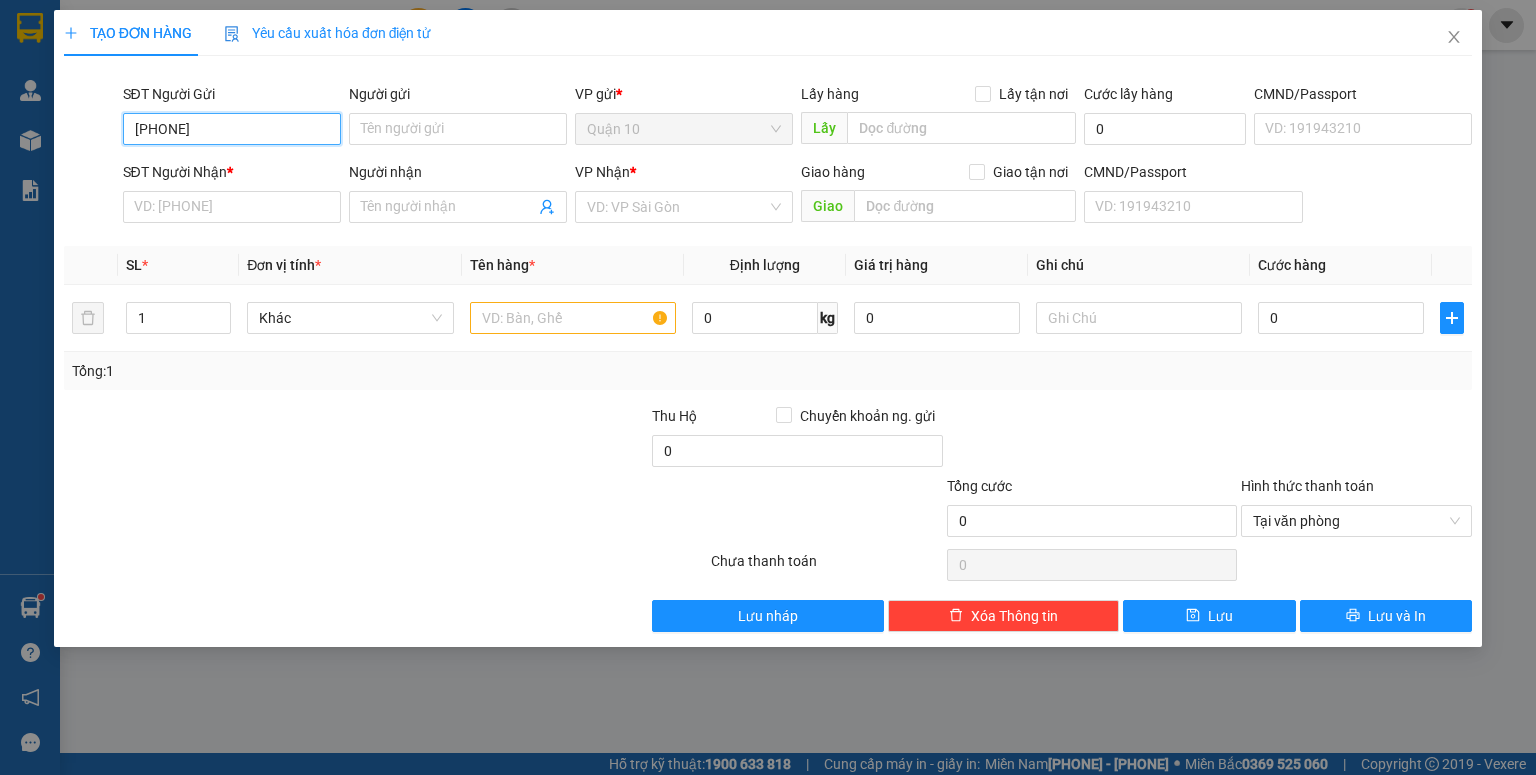 click on "[PHONE]" at bounding box center [232, 129] 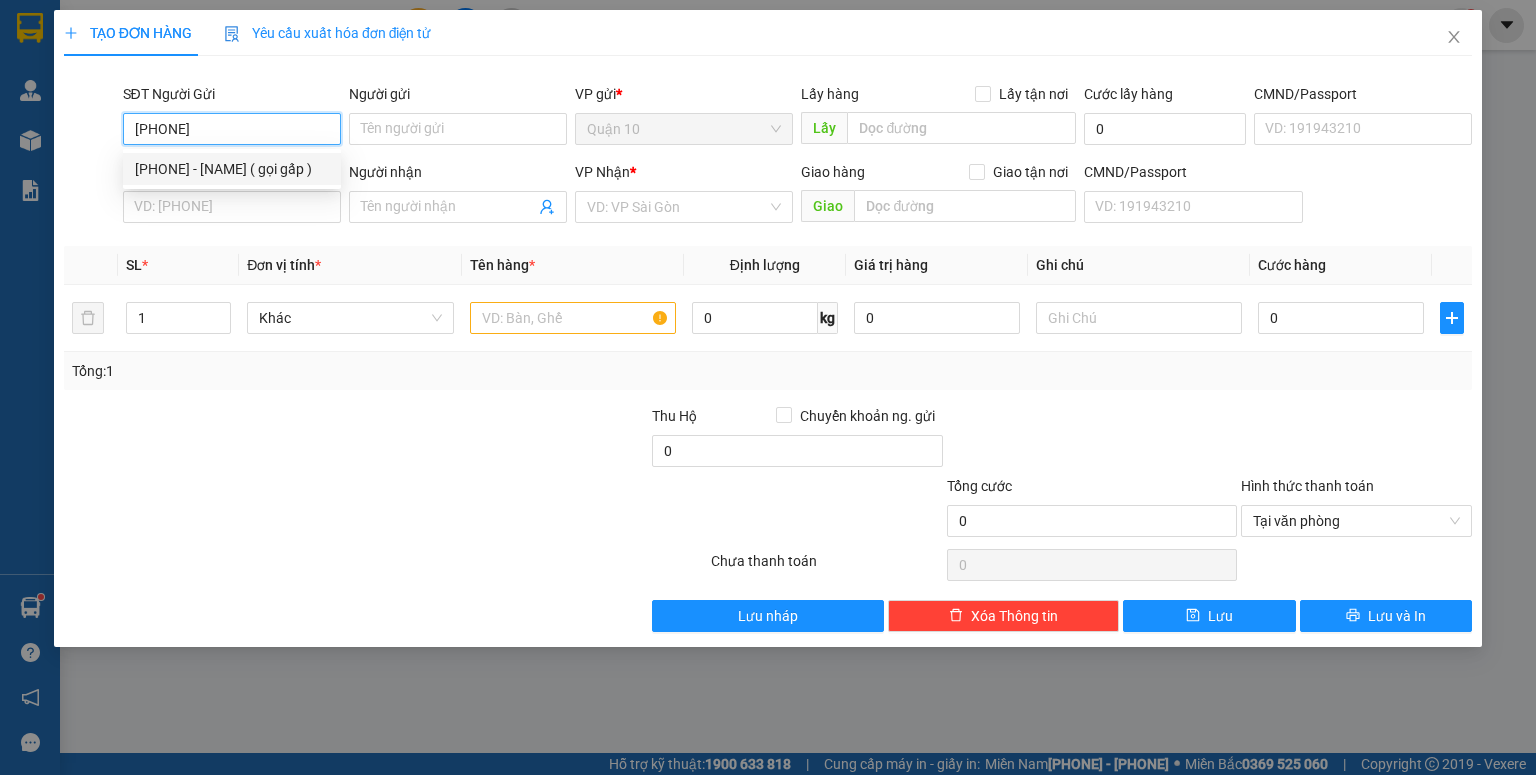 click on "[PHONE] - [NAME] ( gọi gấp )" at bounding box center (232, 169) 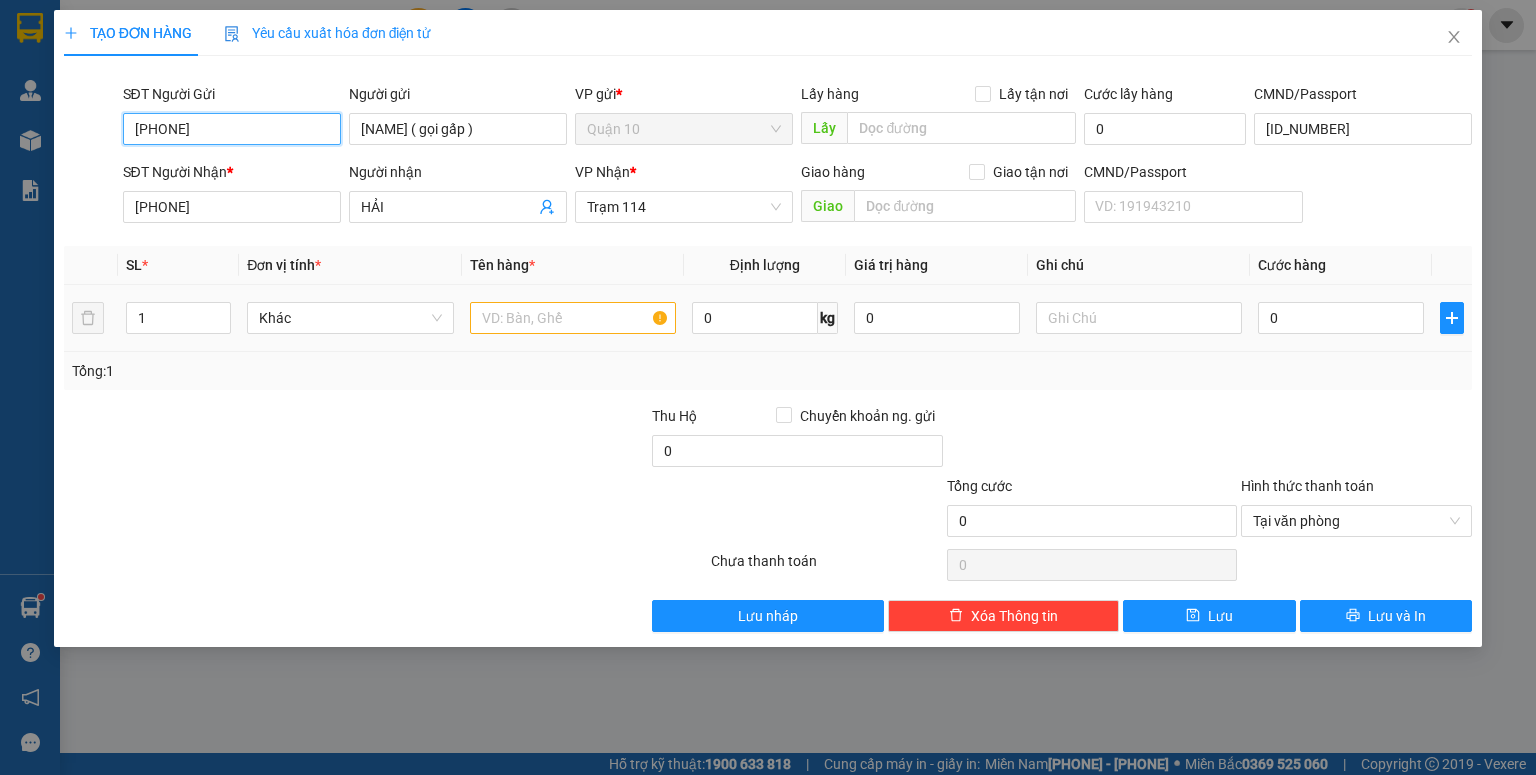 type on "[PHONE]" 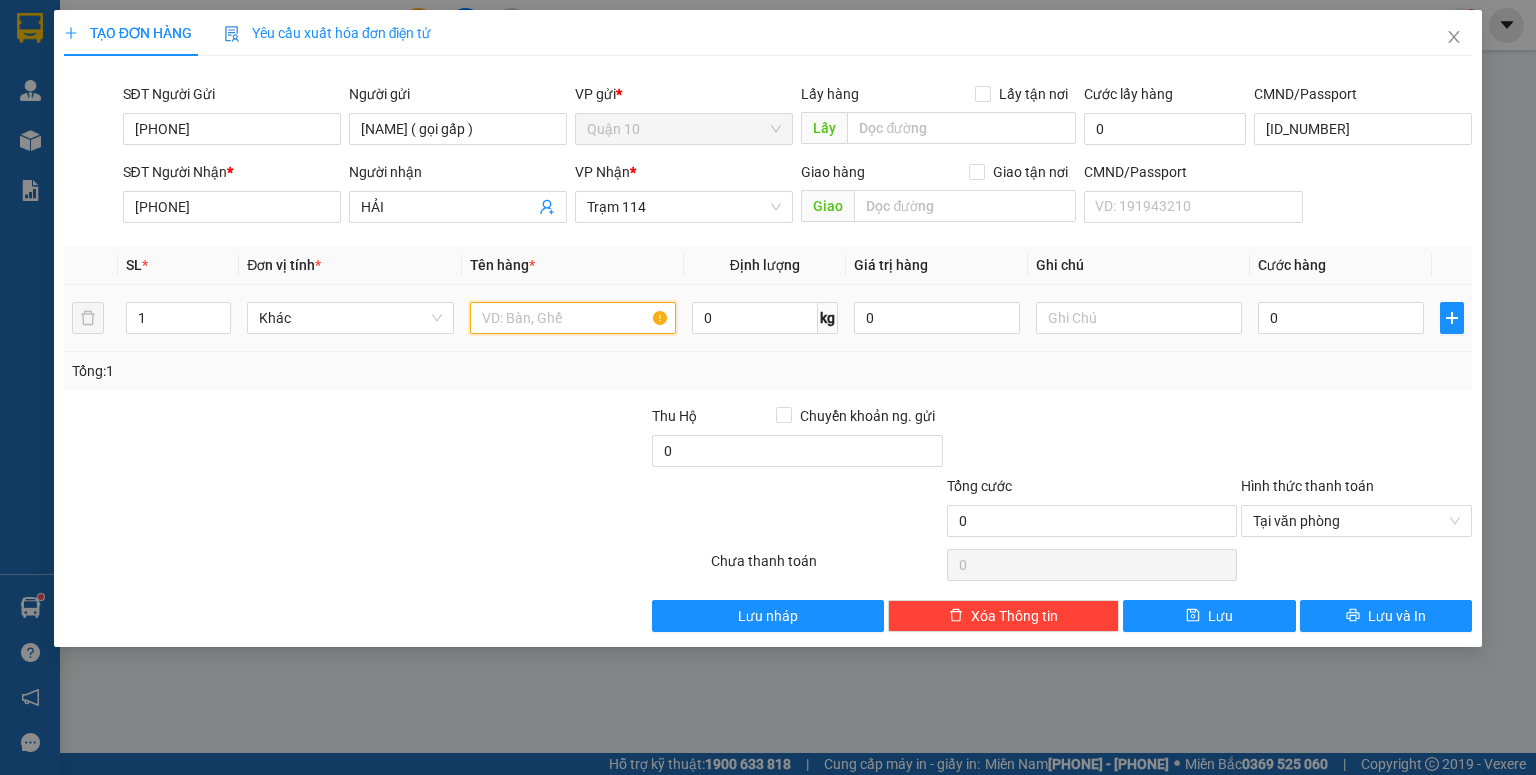 click at bounding box center [573, 318] 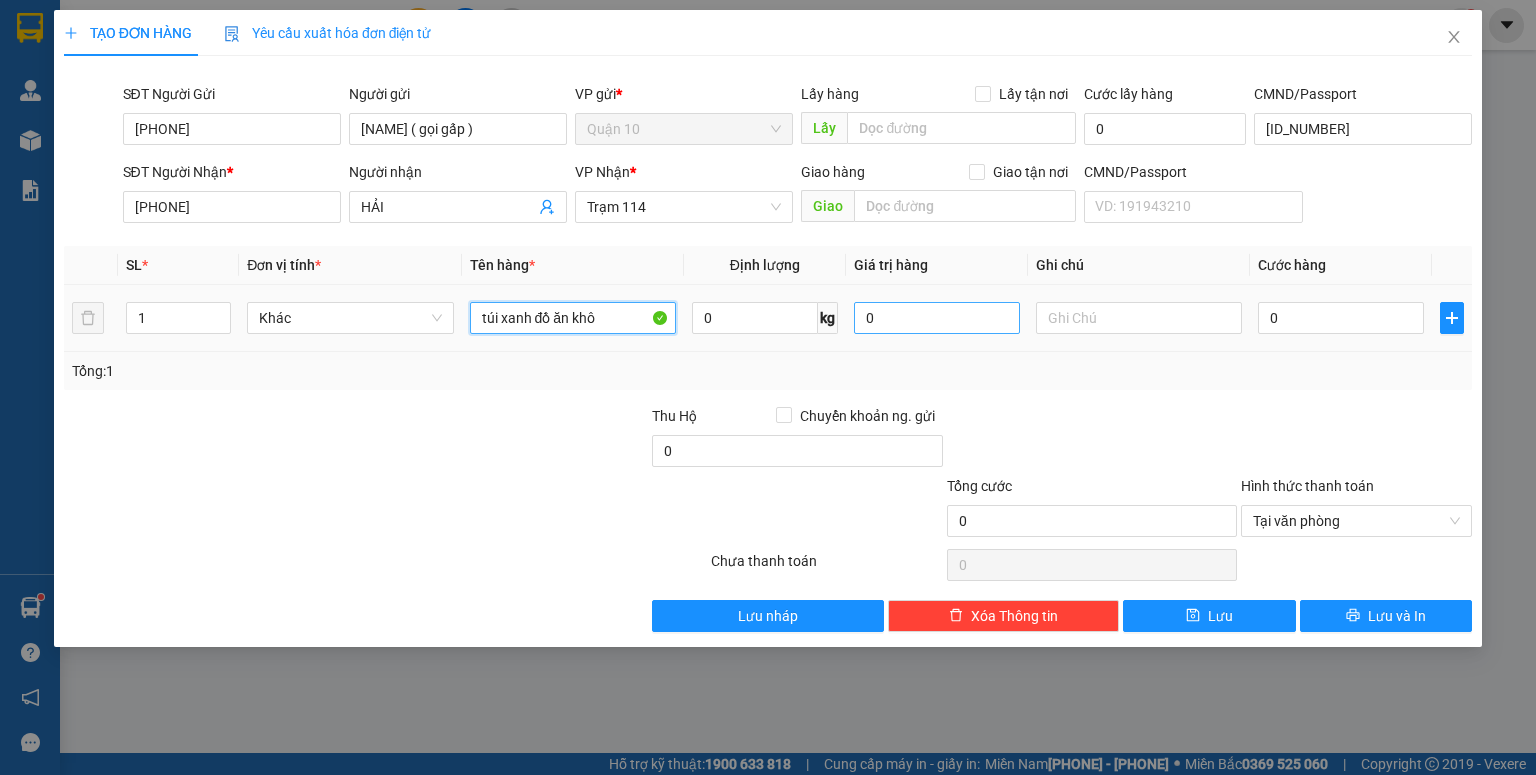 type on "túi xanh đồ ăn khô" 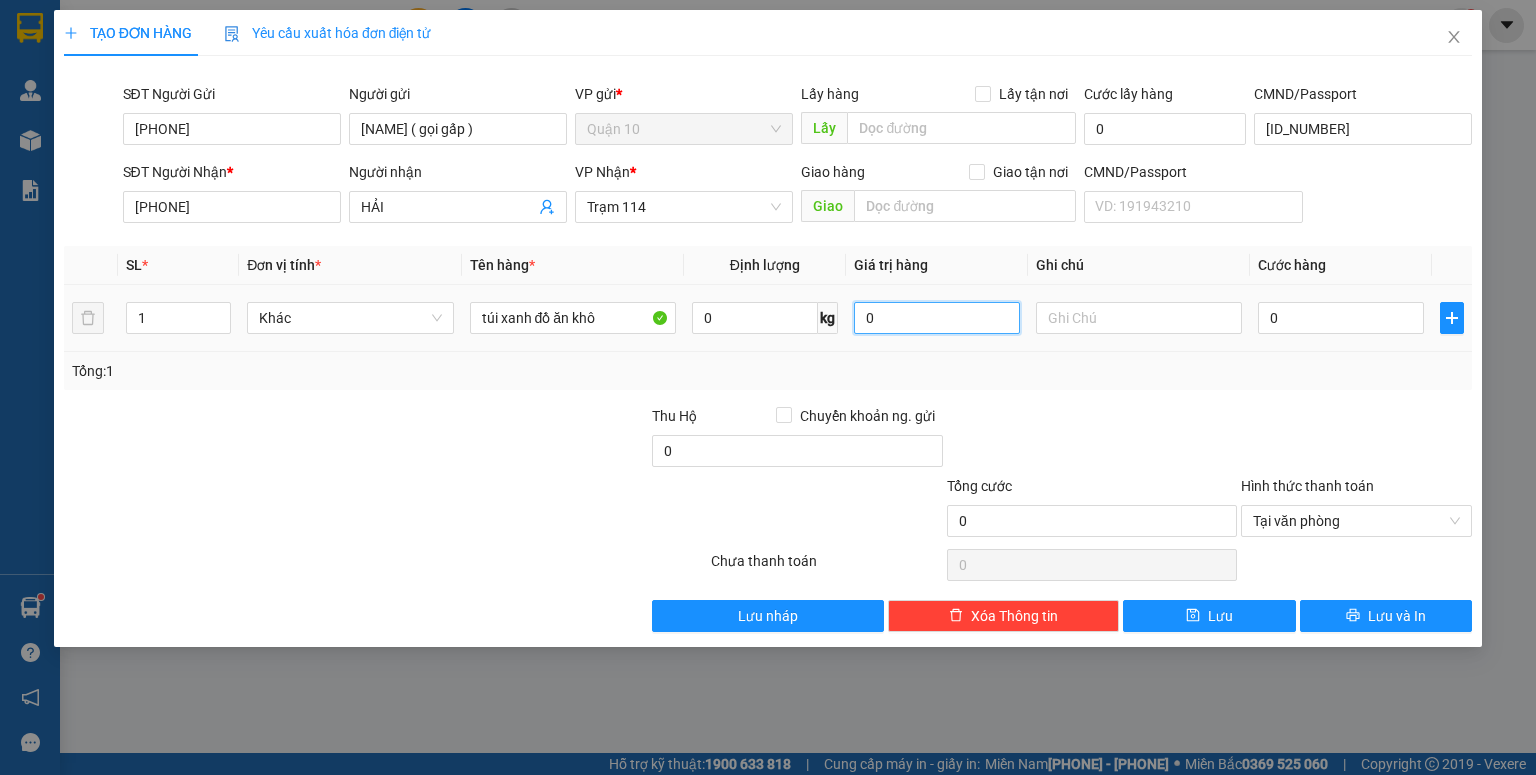 drag, startPoint x: 864, startPoint y: 311, endPoint x: 825, endPoint y: 342, distance: 49.819675 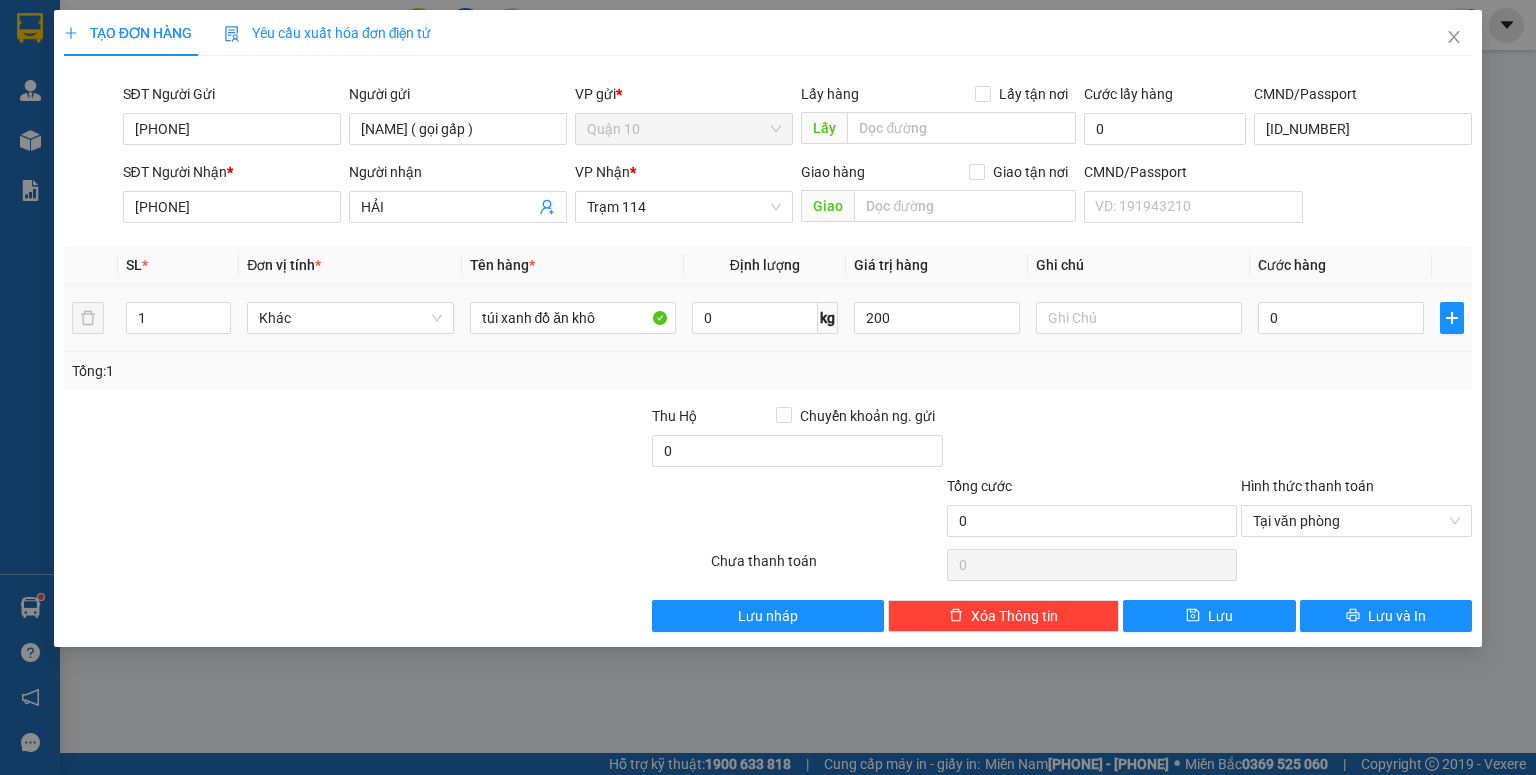 type on "200.000" 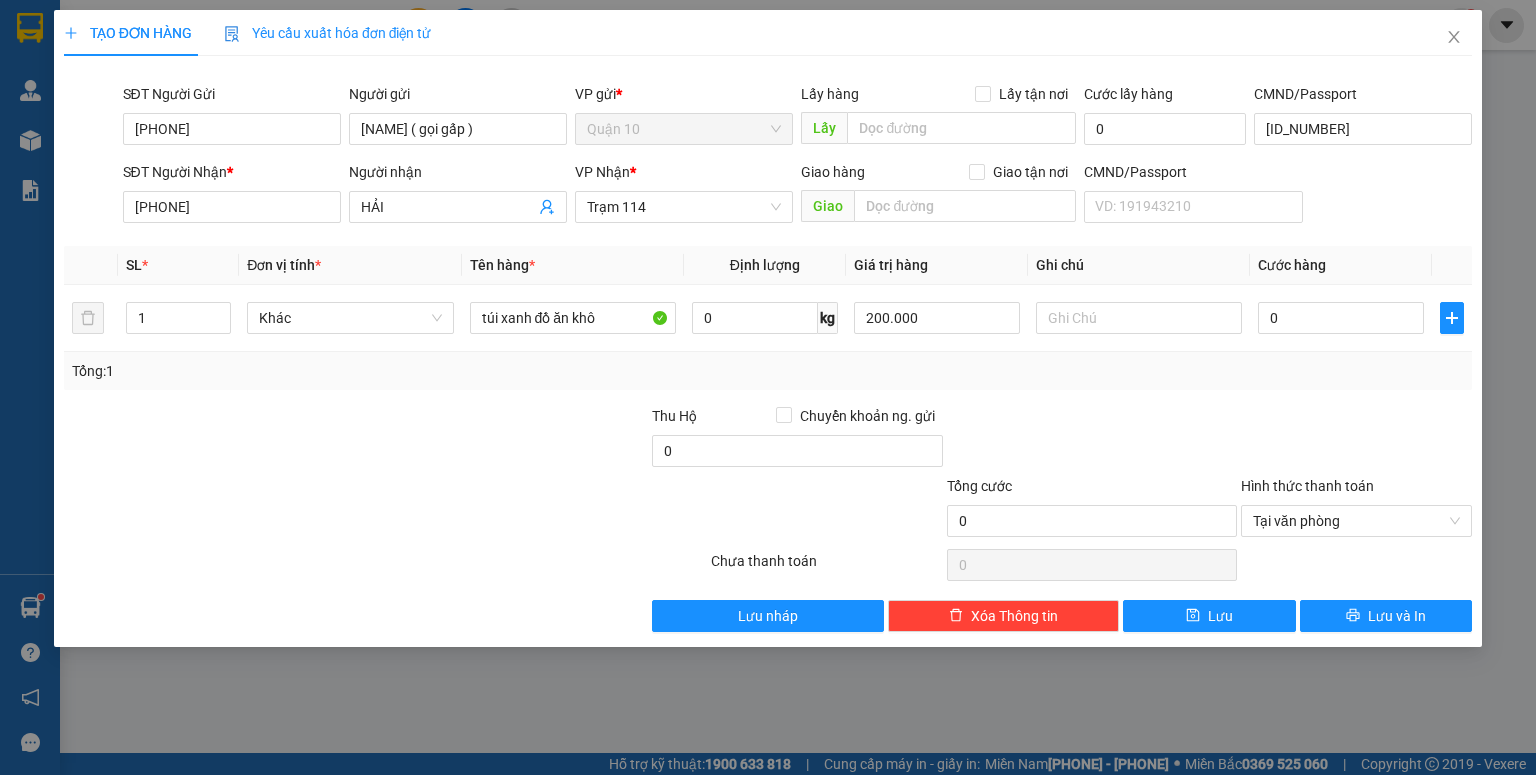 drag, startPoint x: 1102, startPoint y: 404, endPoint x: 1328, endPoint y: 328, distance: 238.43657 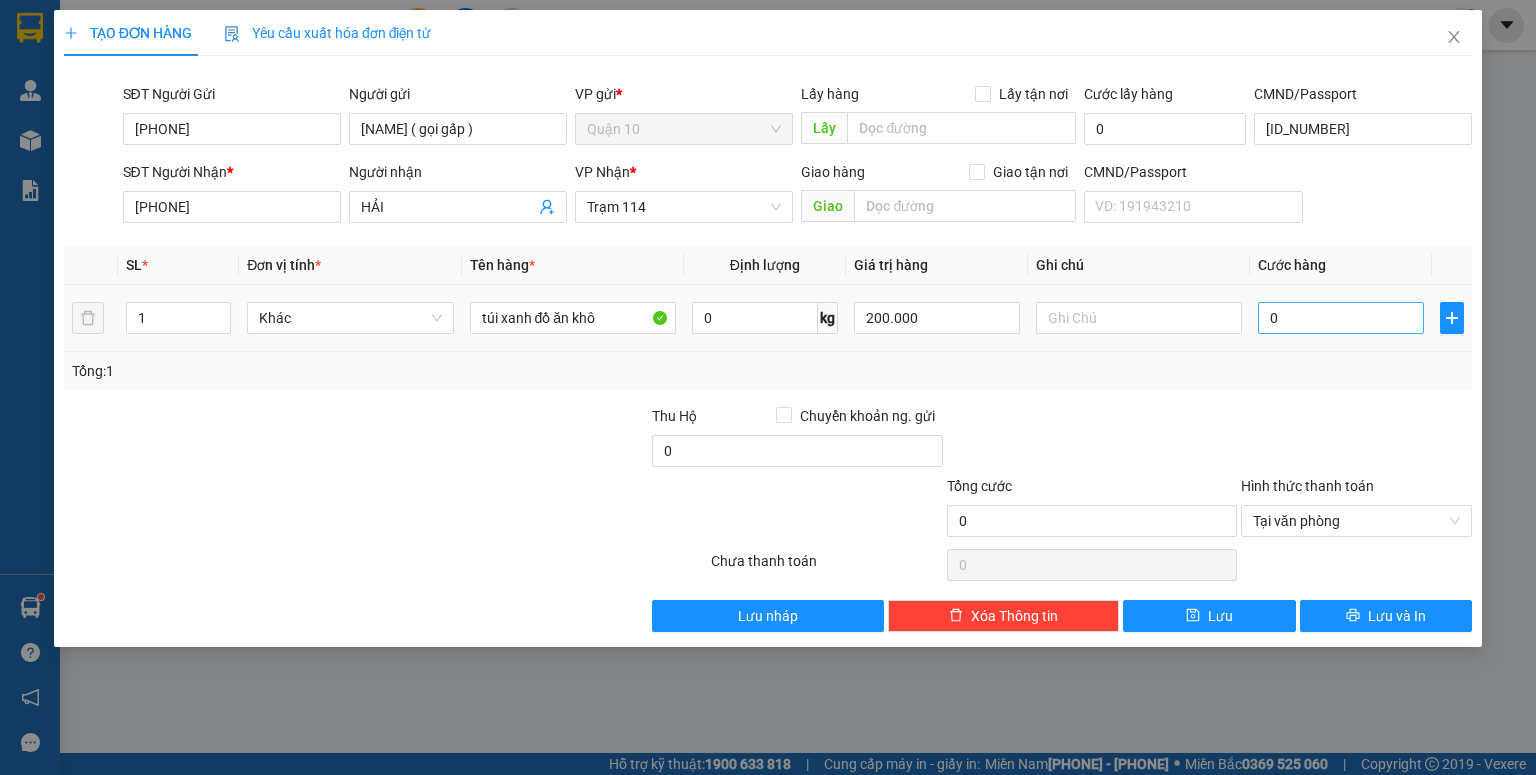 click at bounding box center [1092, 440] 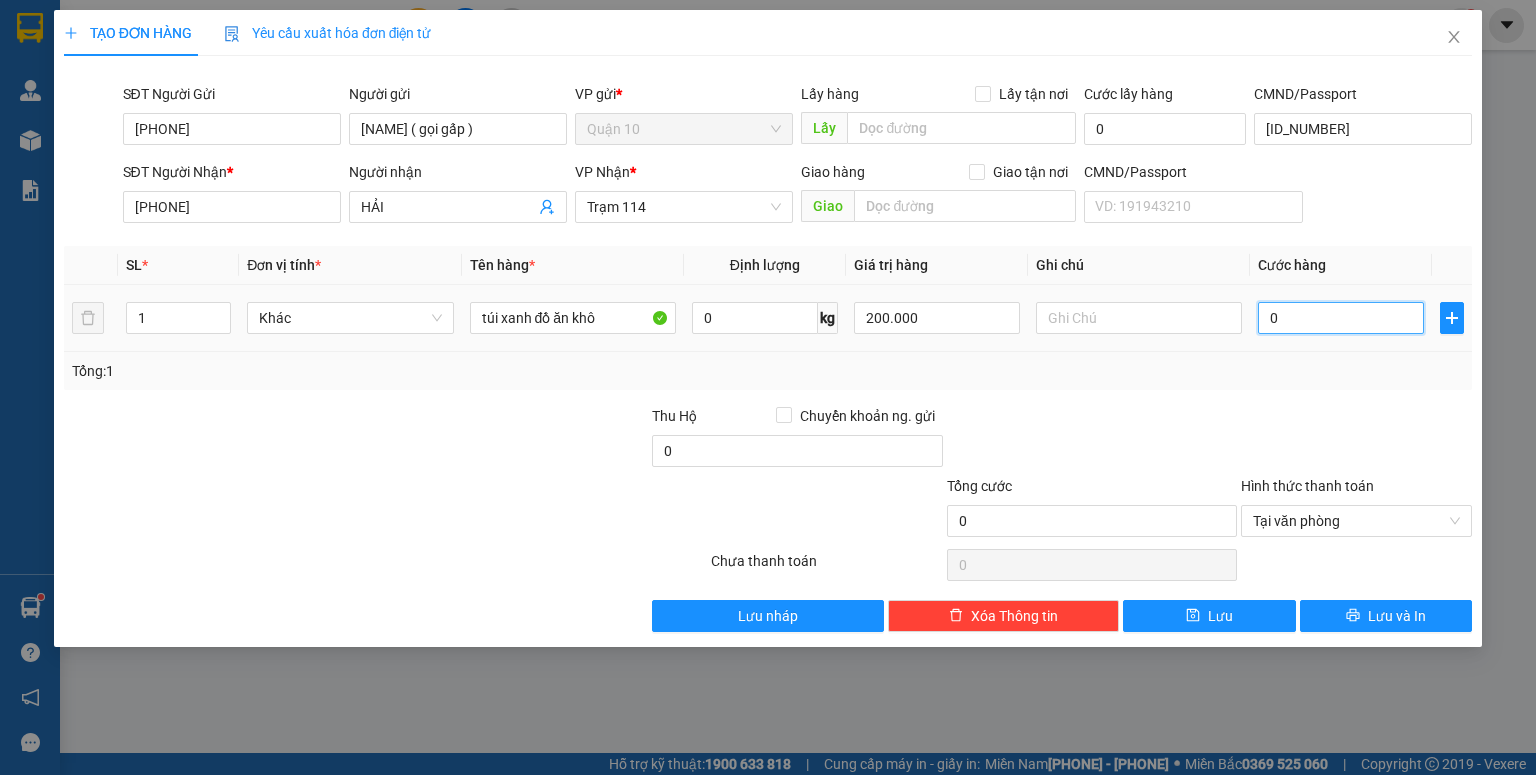 click on "0" at bounding box center (1341, 318) 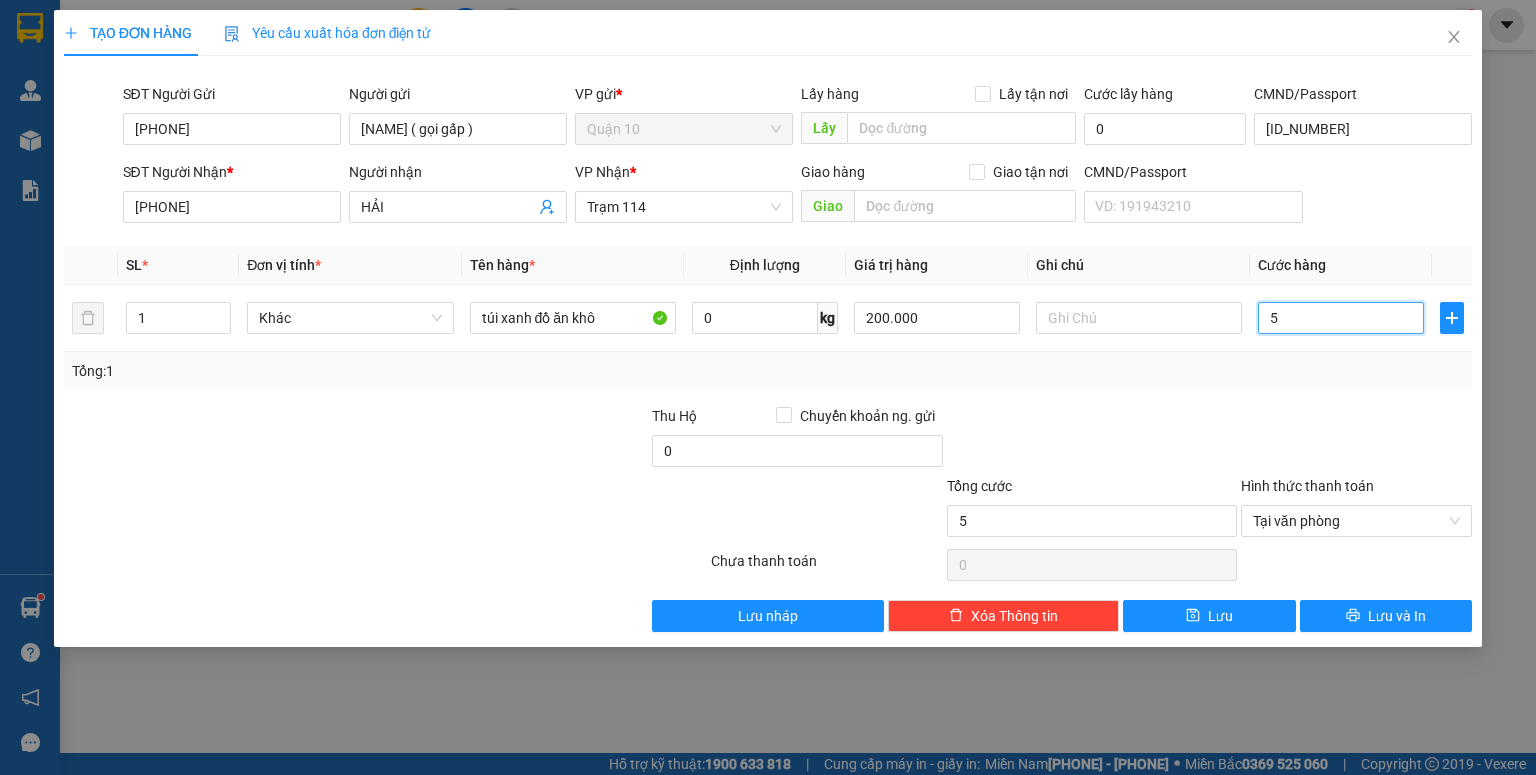 type on "50" 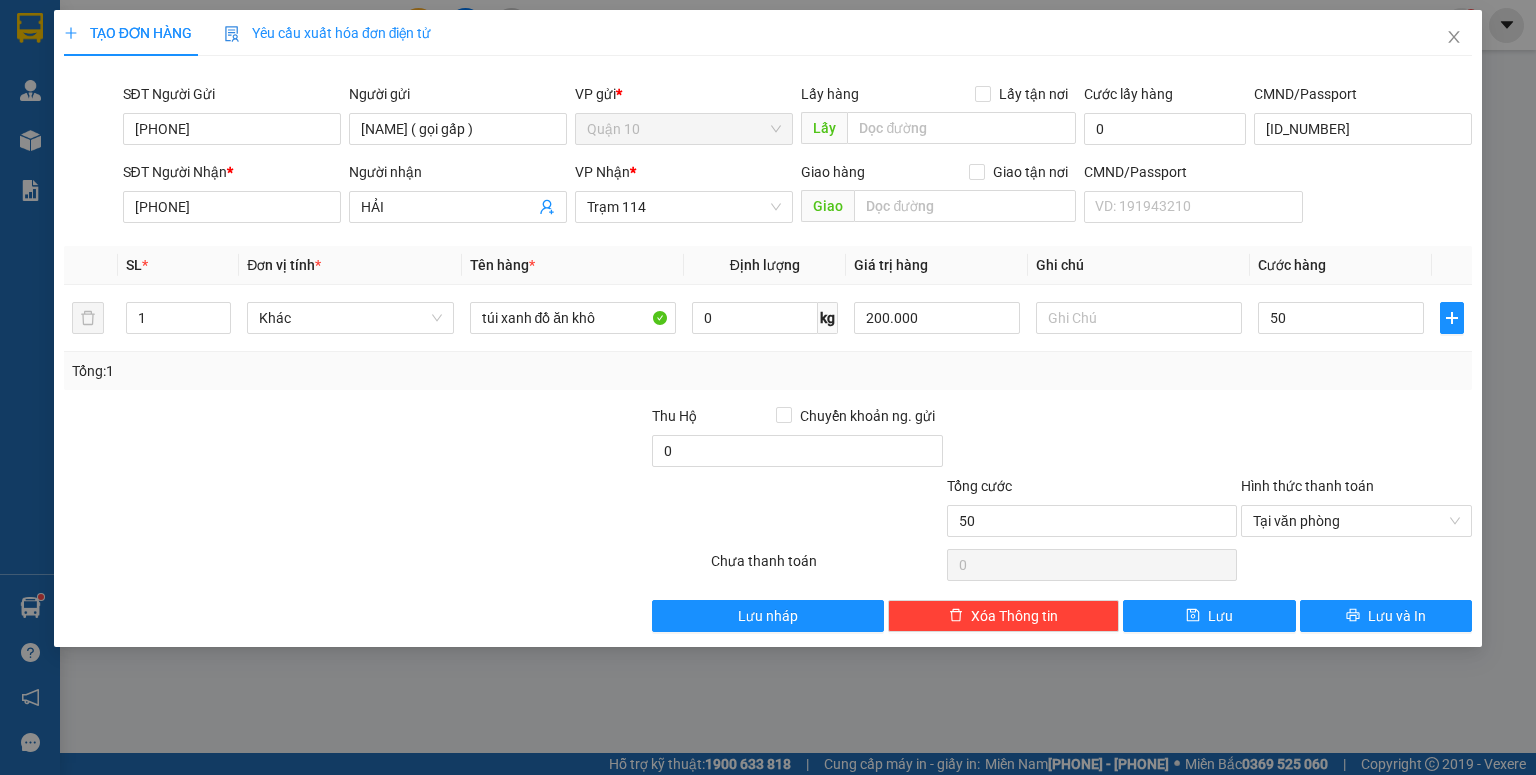 type on "50.000" 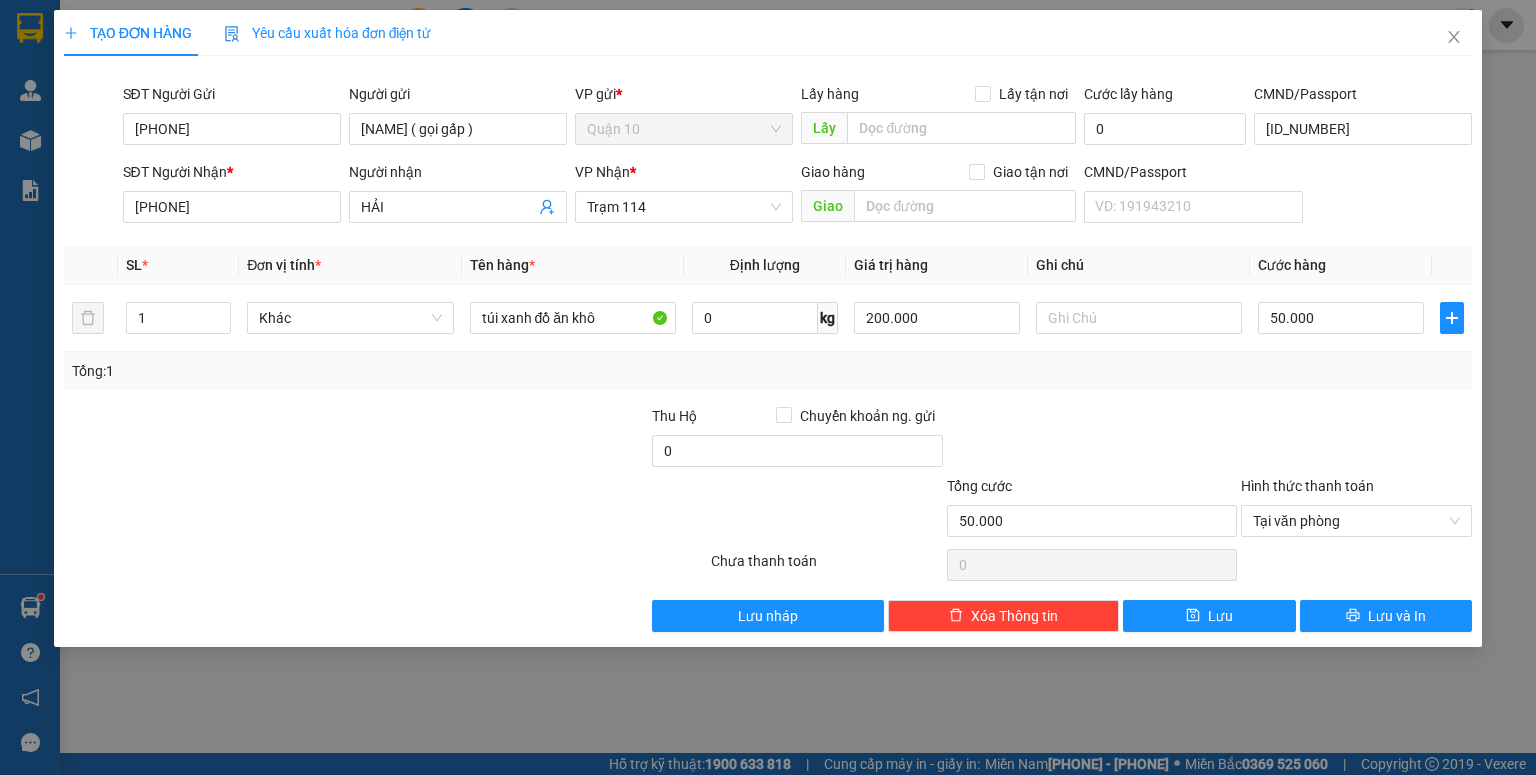 click at bounding box center (1356, 440) 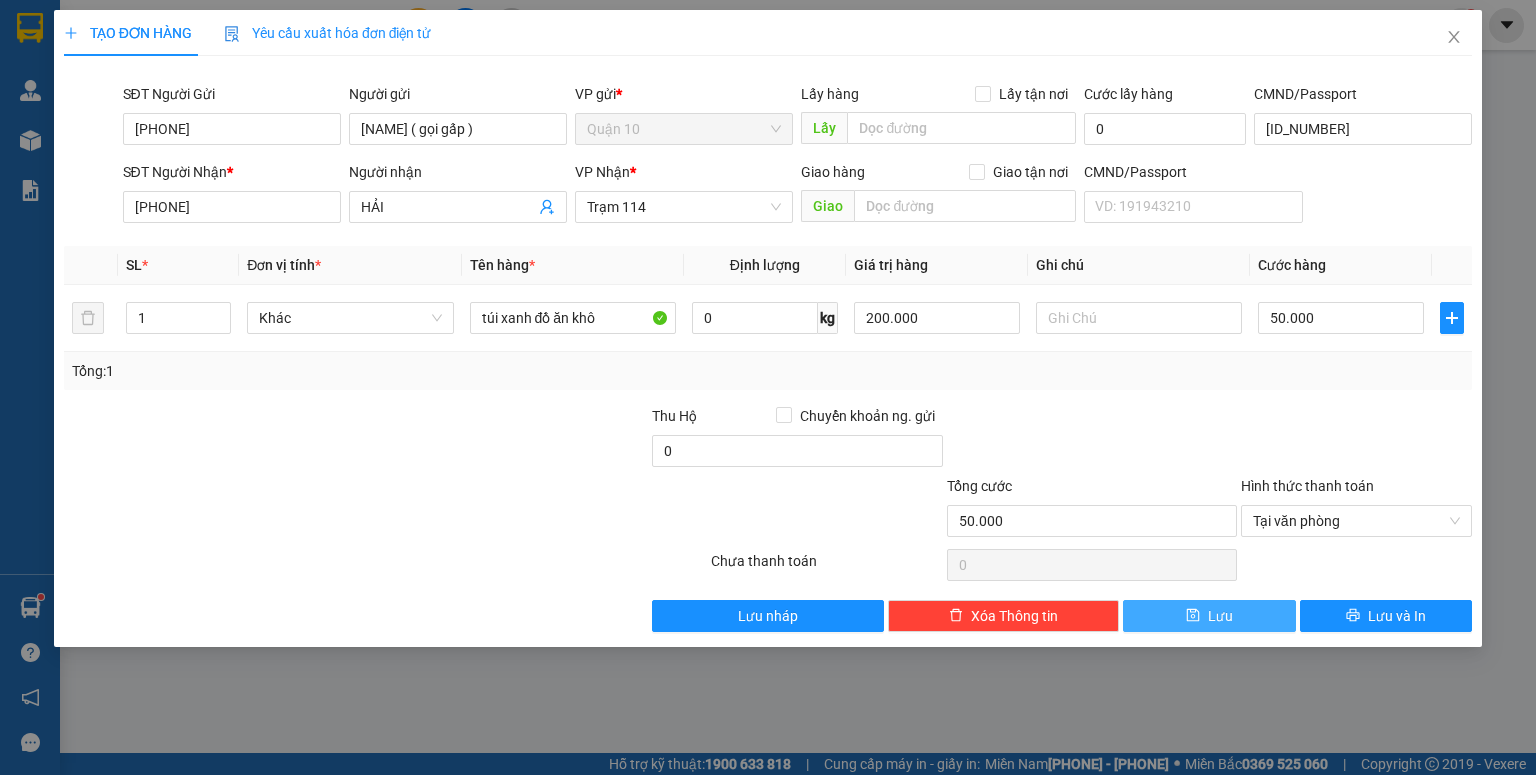 click on "Lưu" at bounding box center (1209, 616) 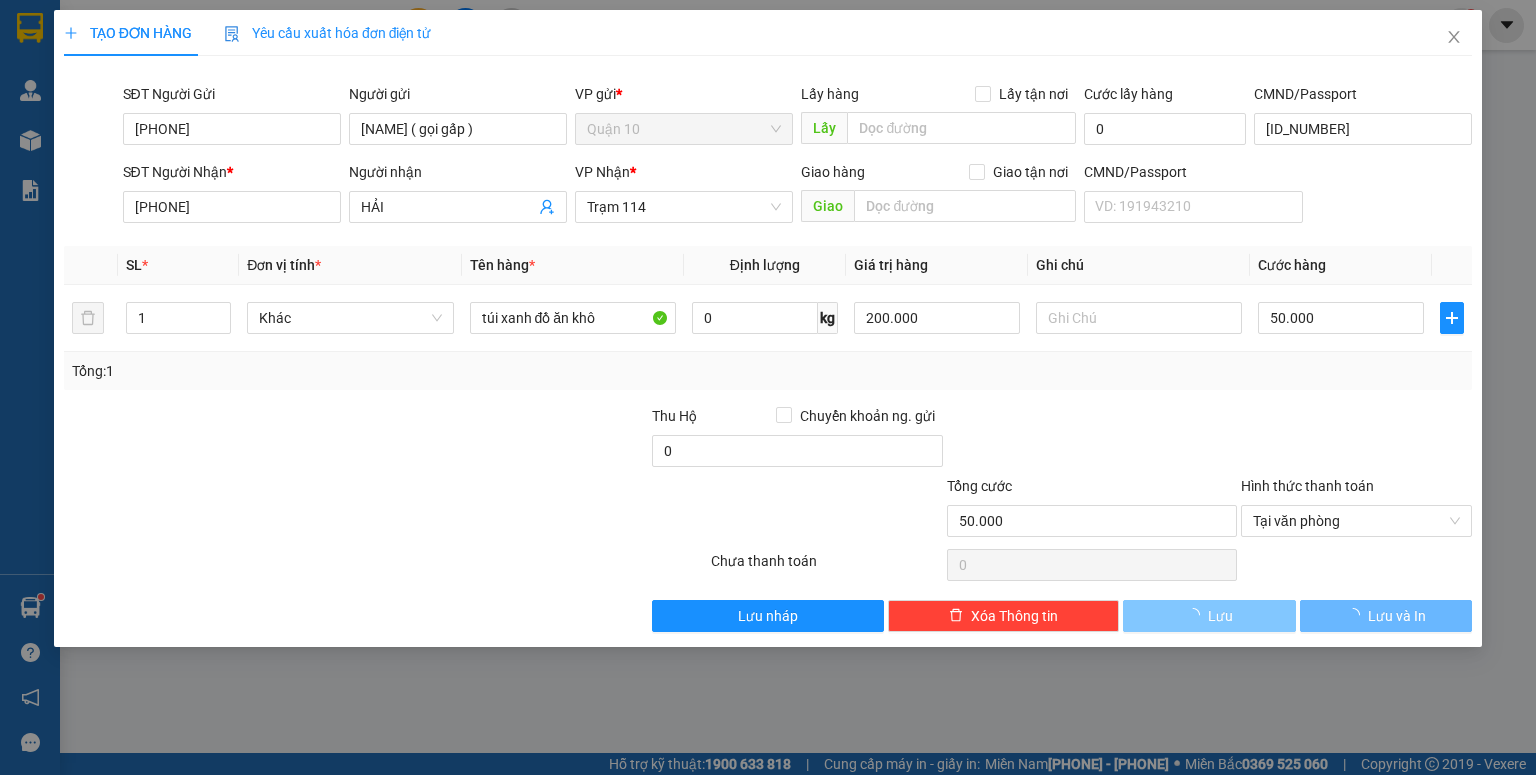 type 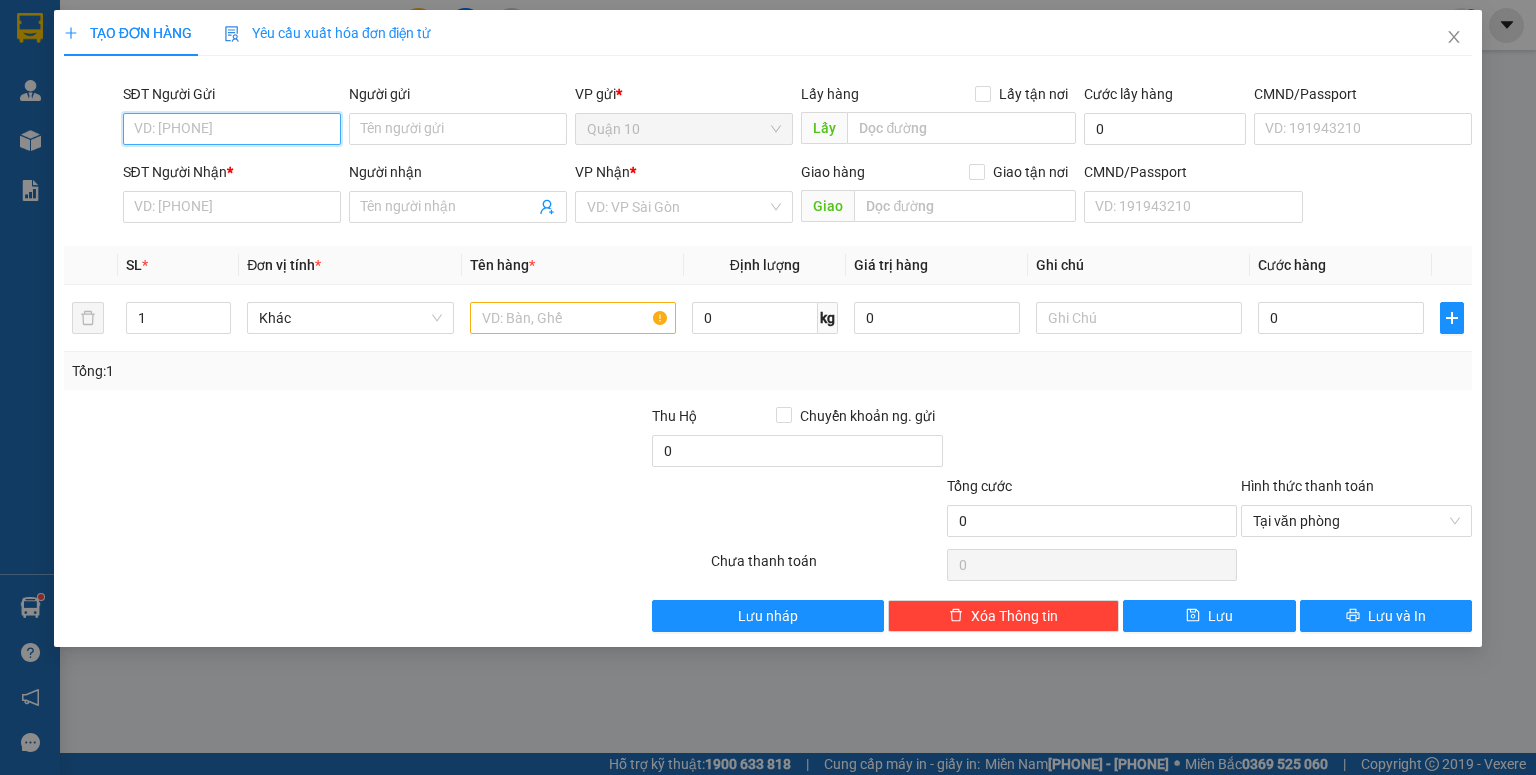 click on "SĐT Người Gửi" at bounding box center (232, 129) 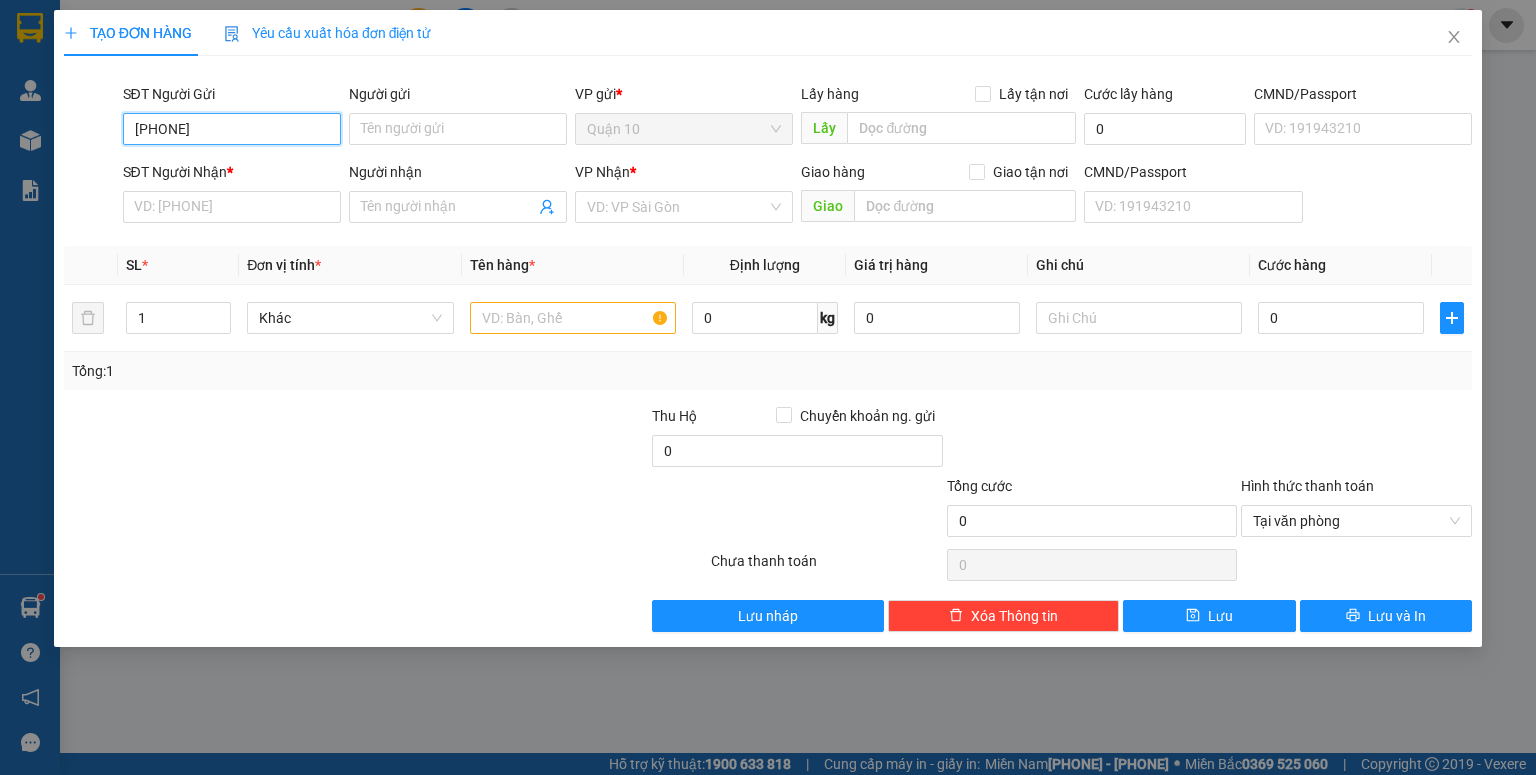 click on "[PHONE]" at bounding box center (232, 129) 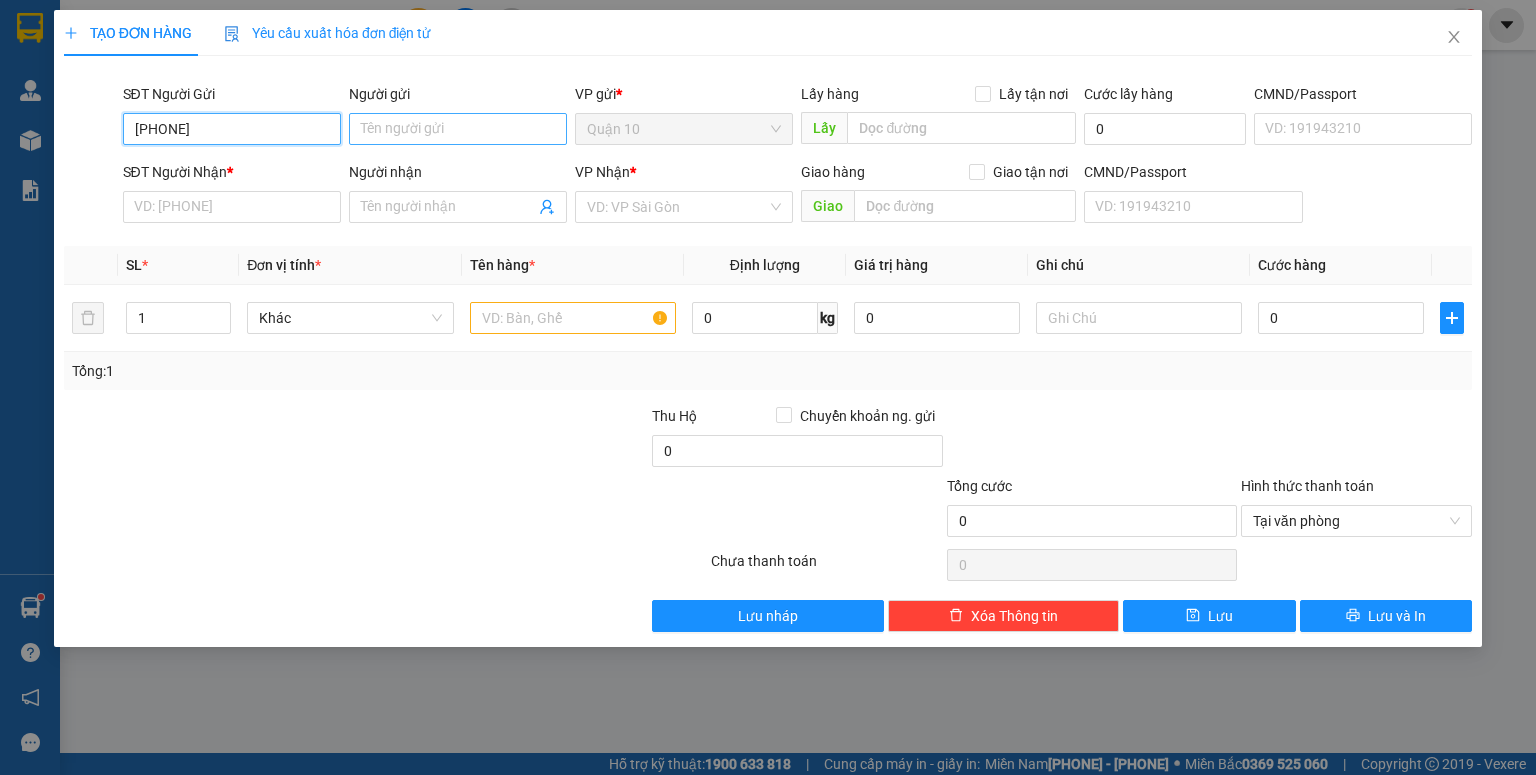 type on "[PHONE]" 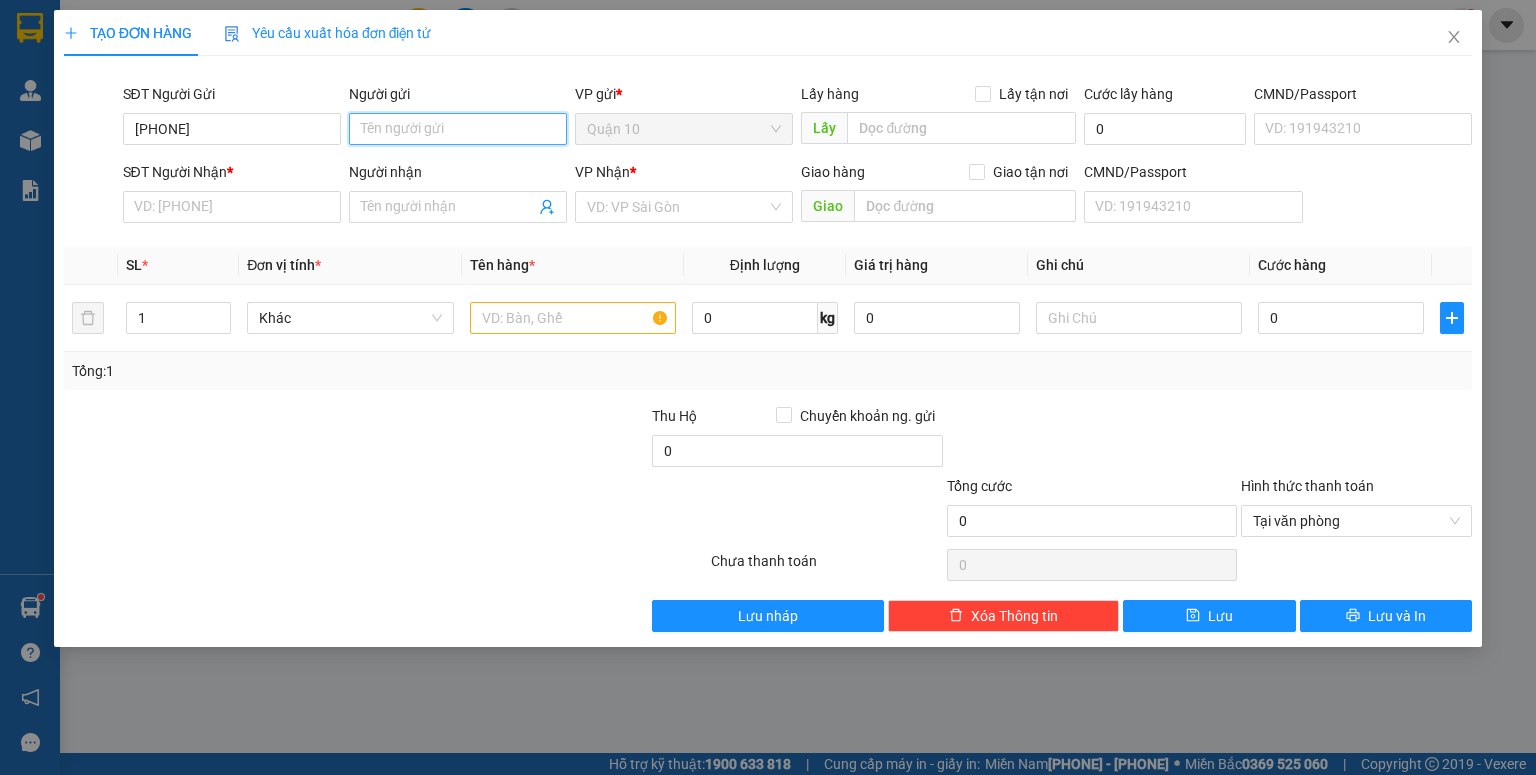 click on "Người gửi" at bounding box center [458, 129] 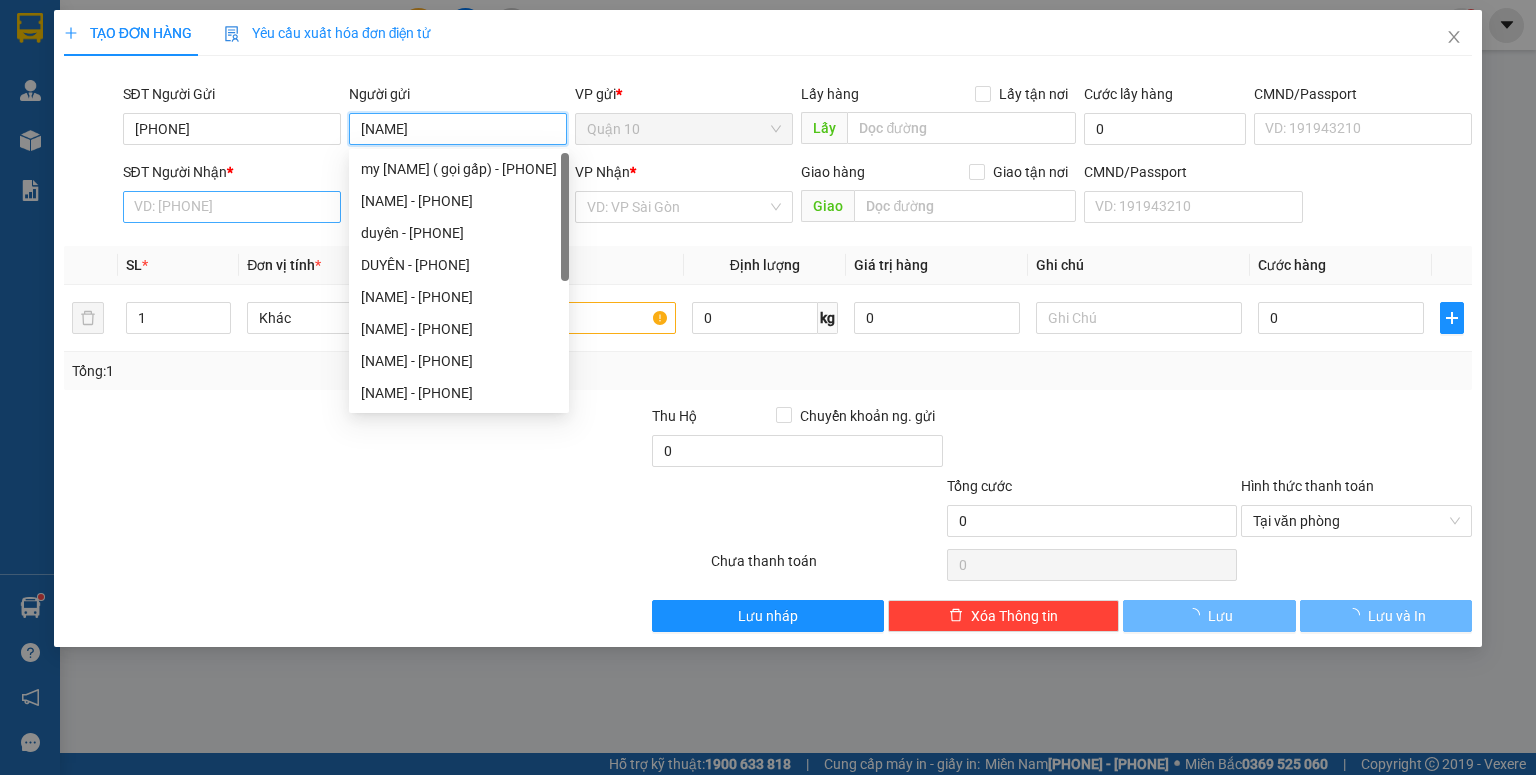 type on "[NAME]" 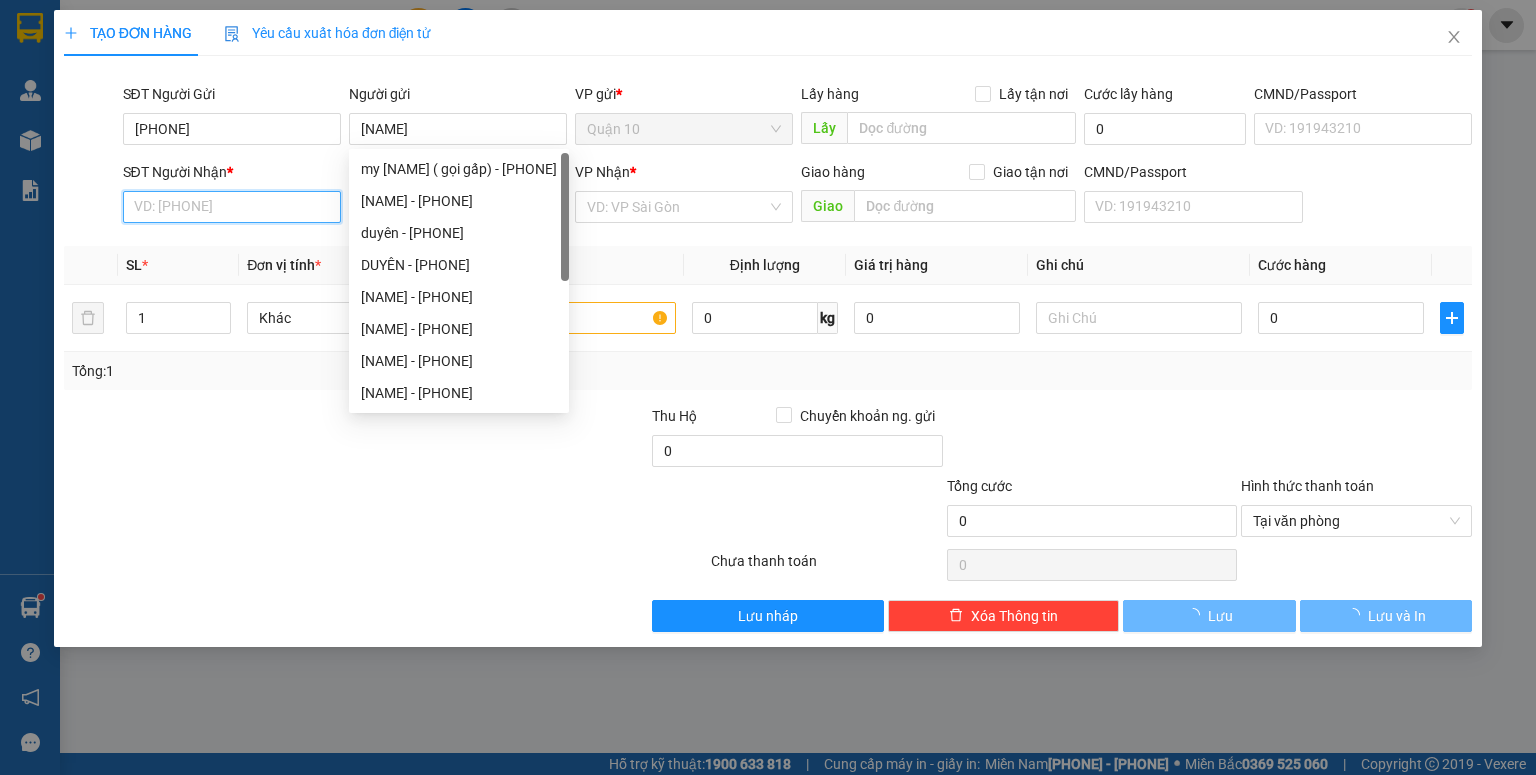 click on "SĐT Người Nhận  *" at bounding box center [232, 207] 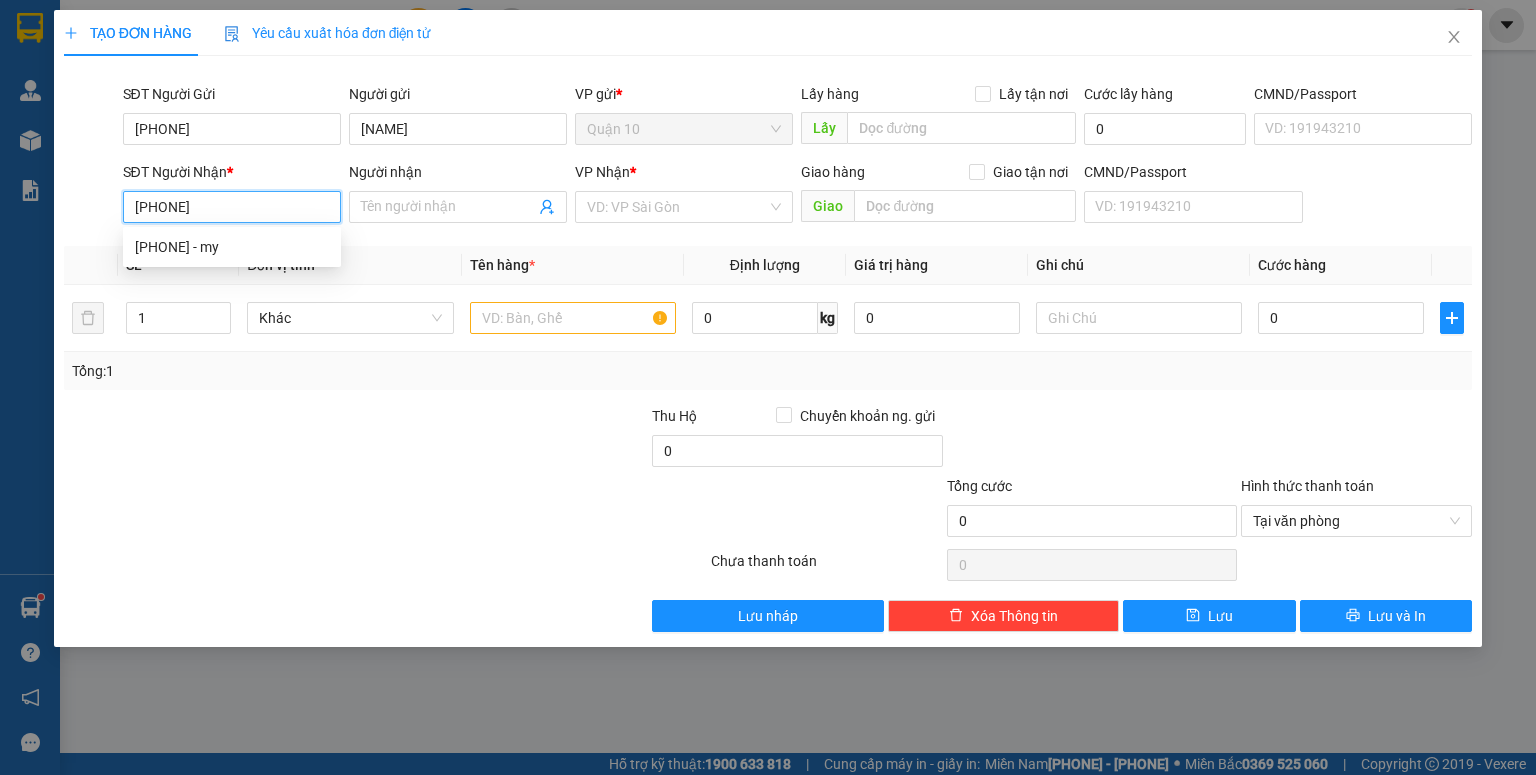type on "[PHONE]" 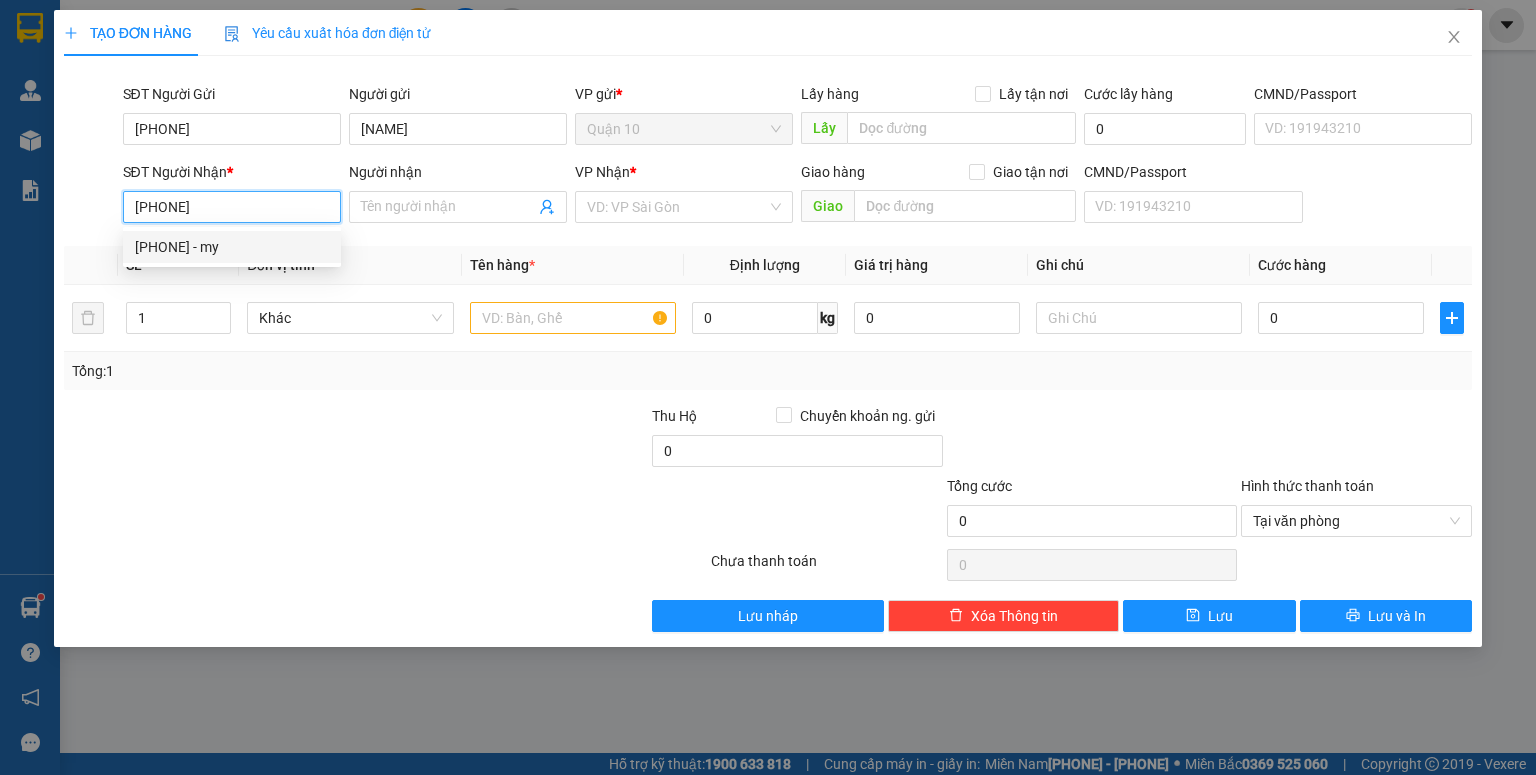 click on "[PHONE] - my" at bounding box center [232, 247] 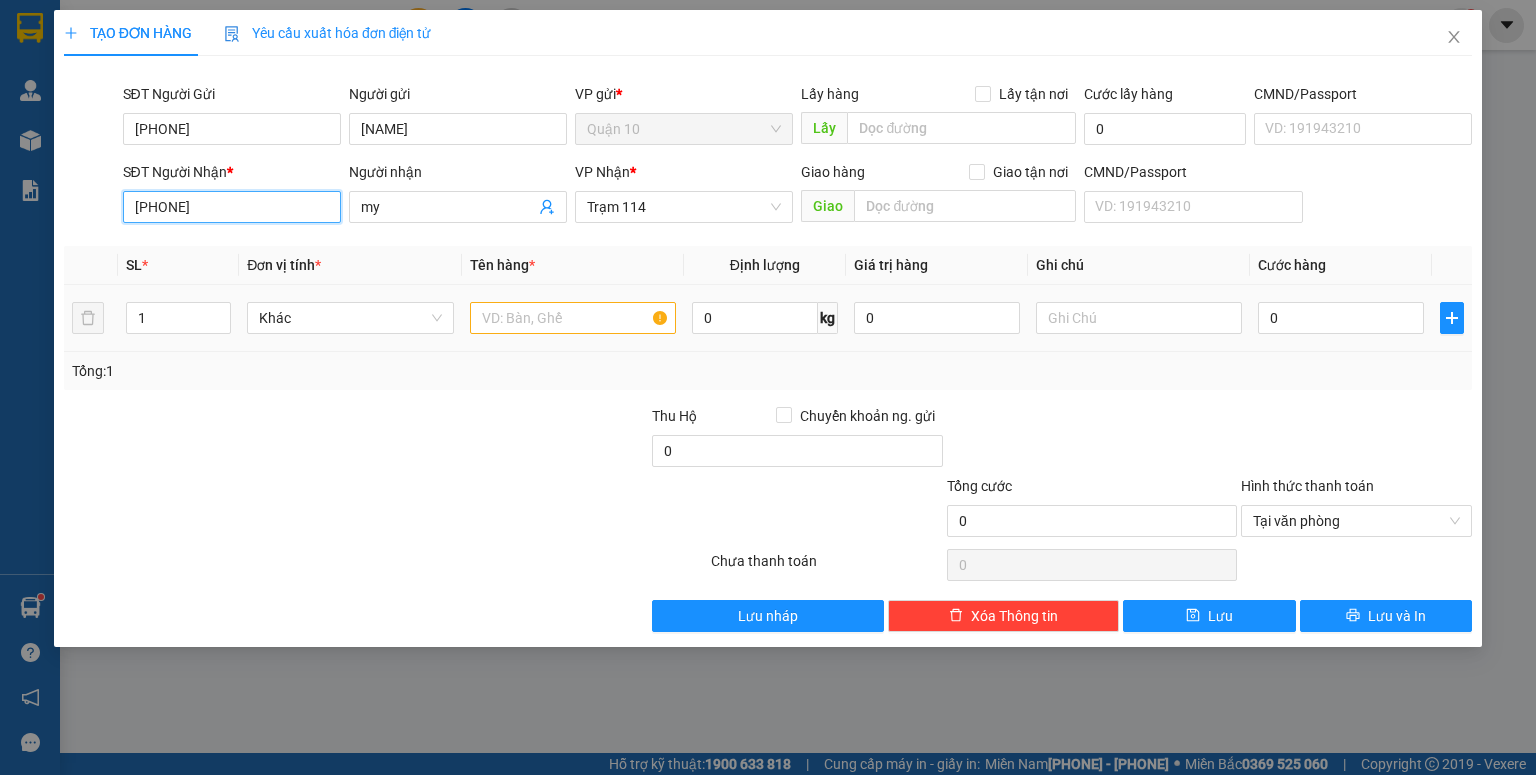 type on "[PHONE]" 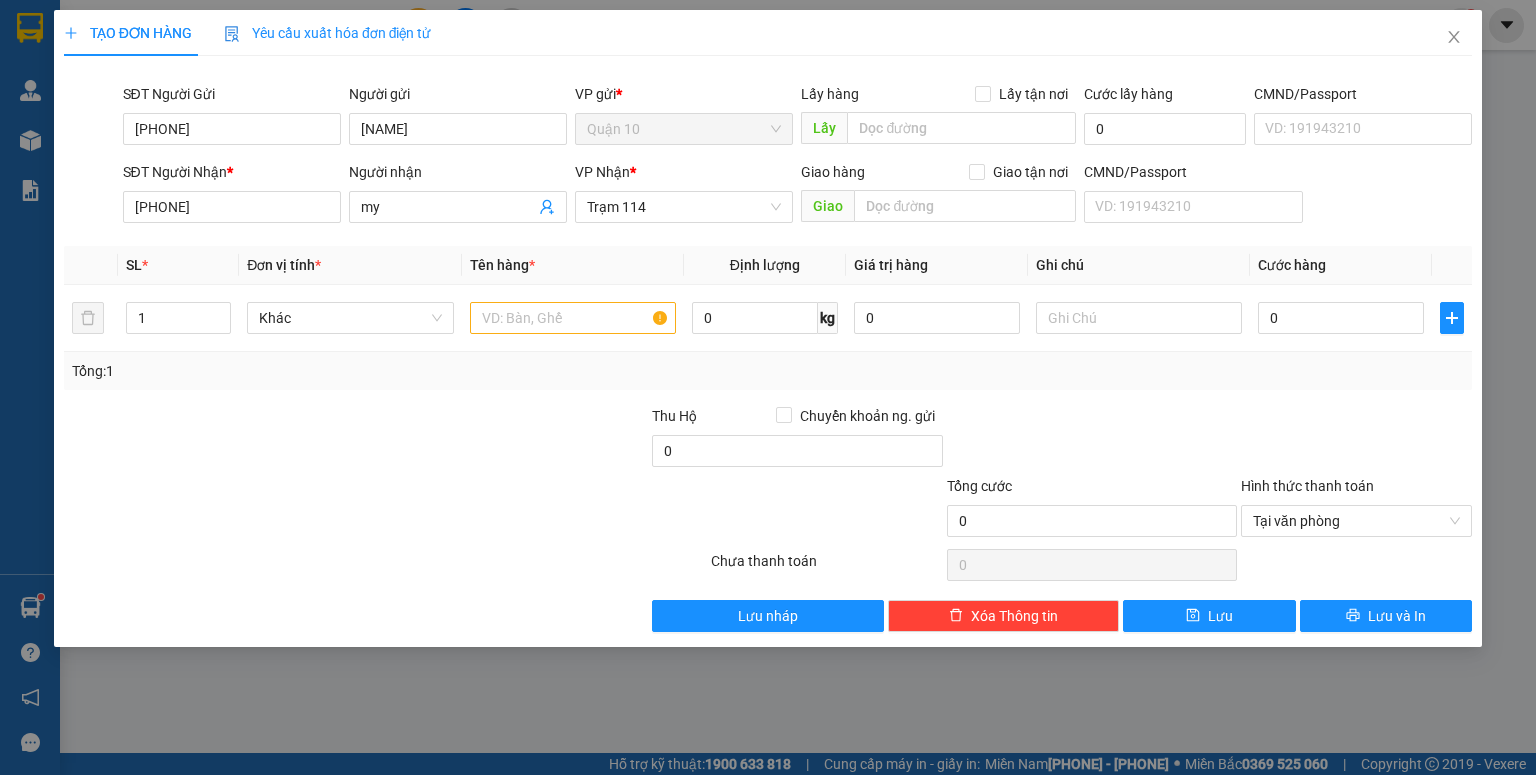 click at bounding box center [503, 440] 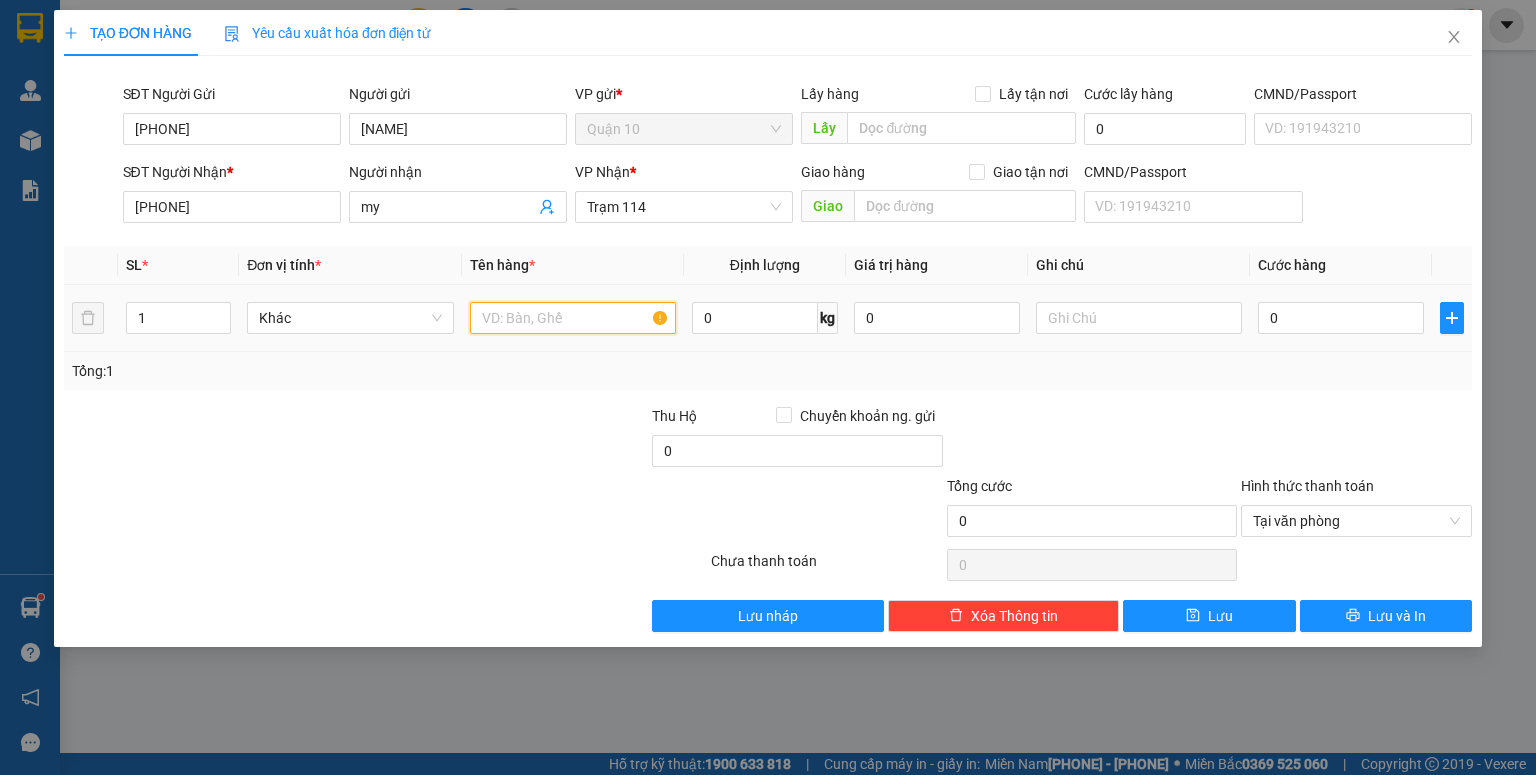 click at bounding box center [573, 318] 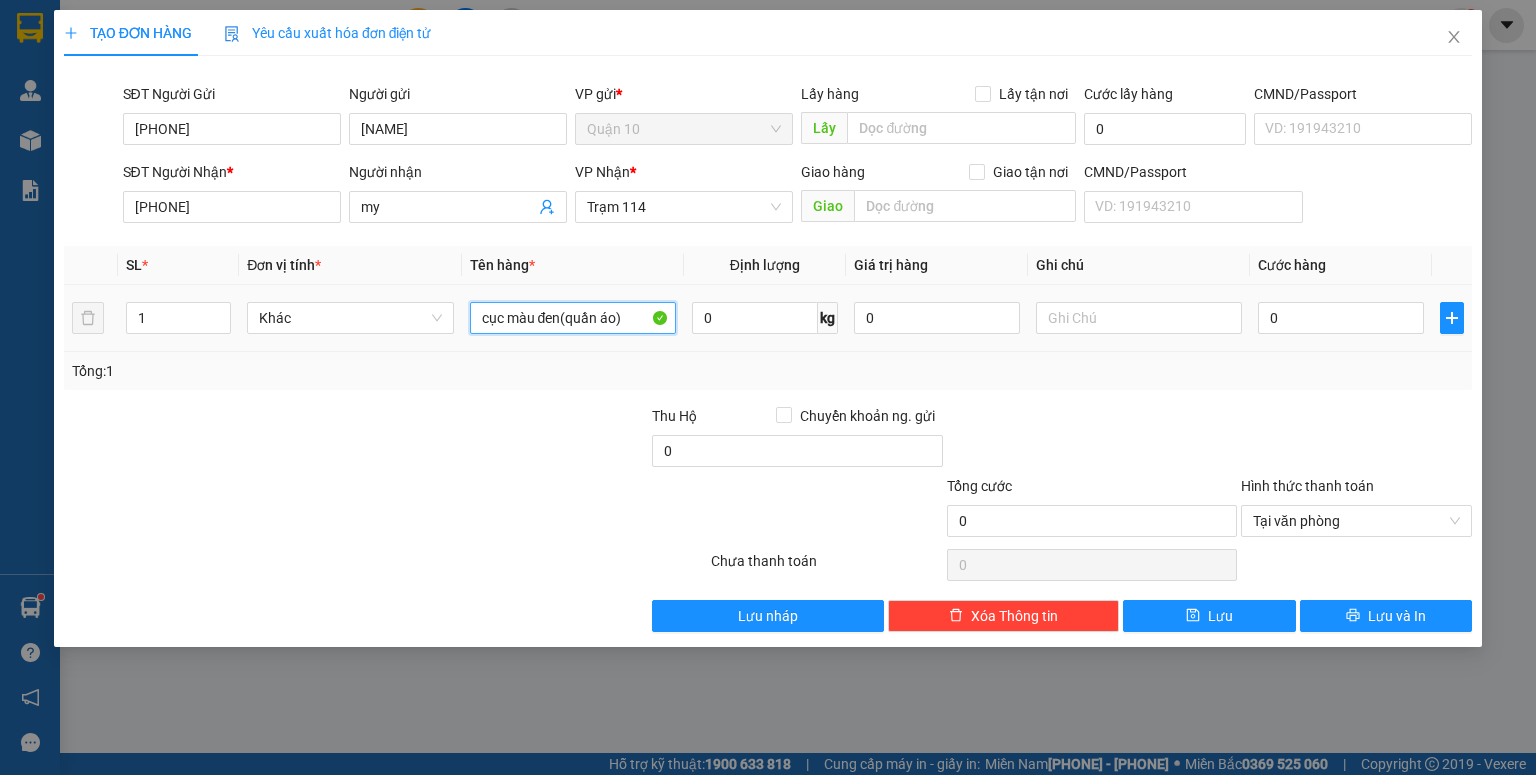 type on "cục màu đen(quần áo)" 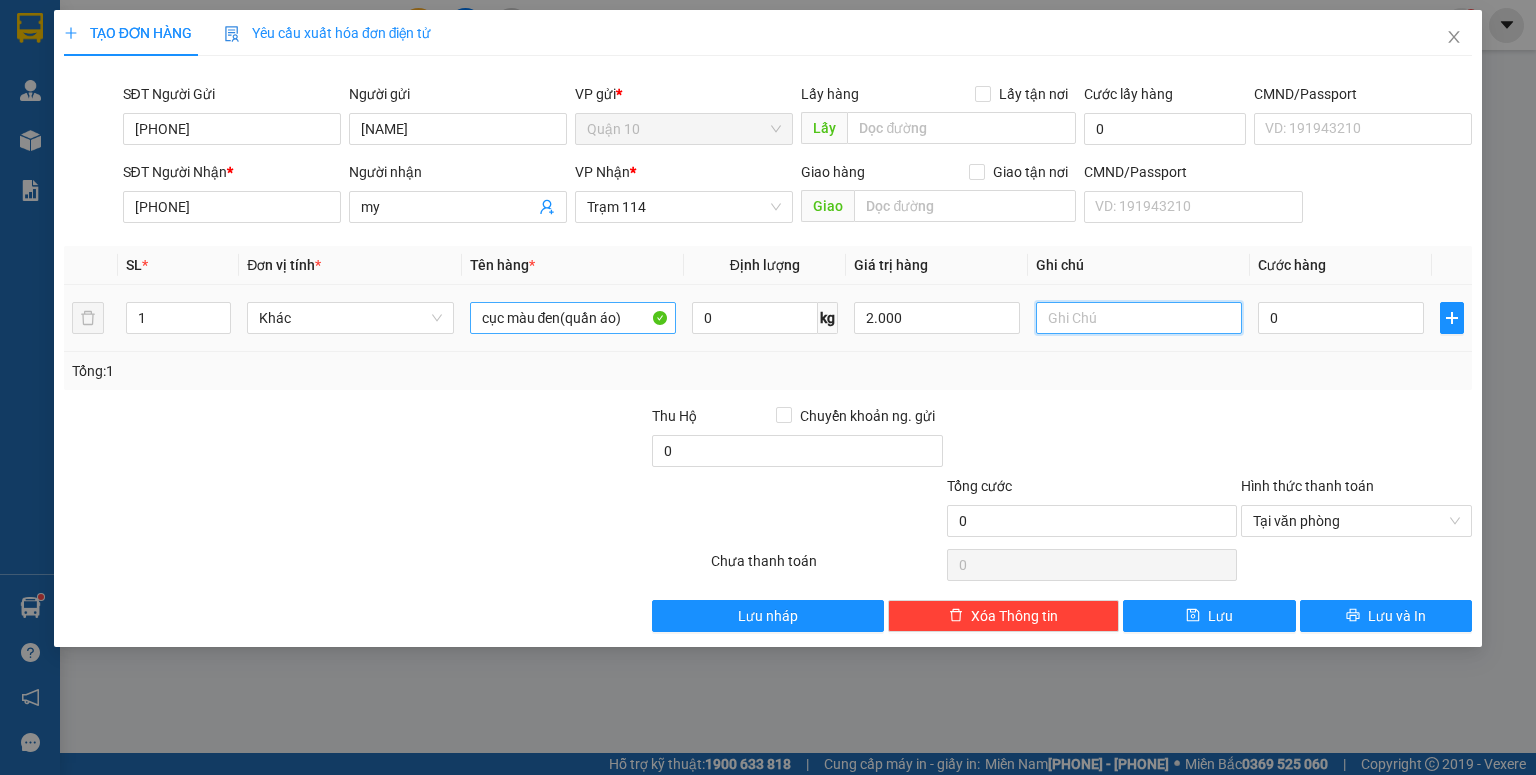 type on "2.000.000" 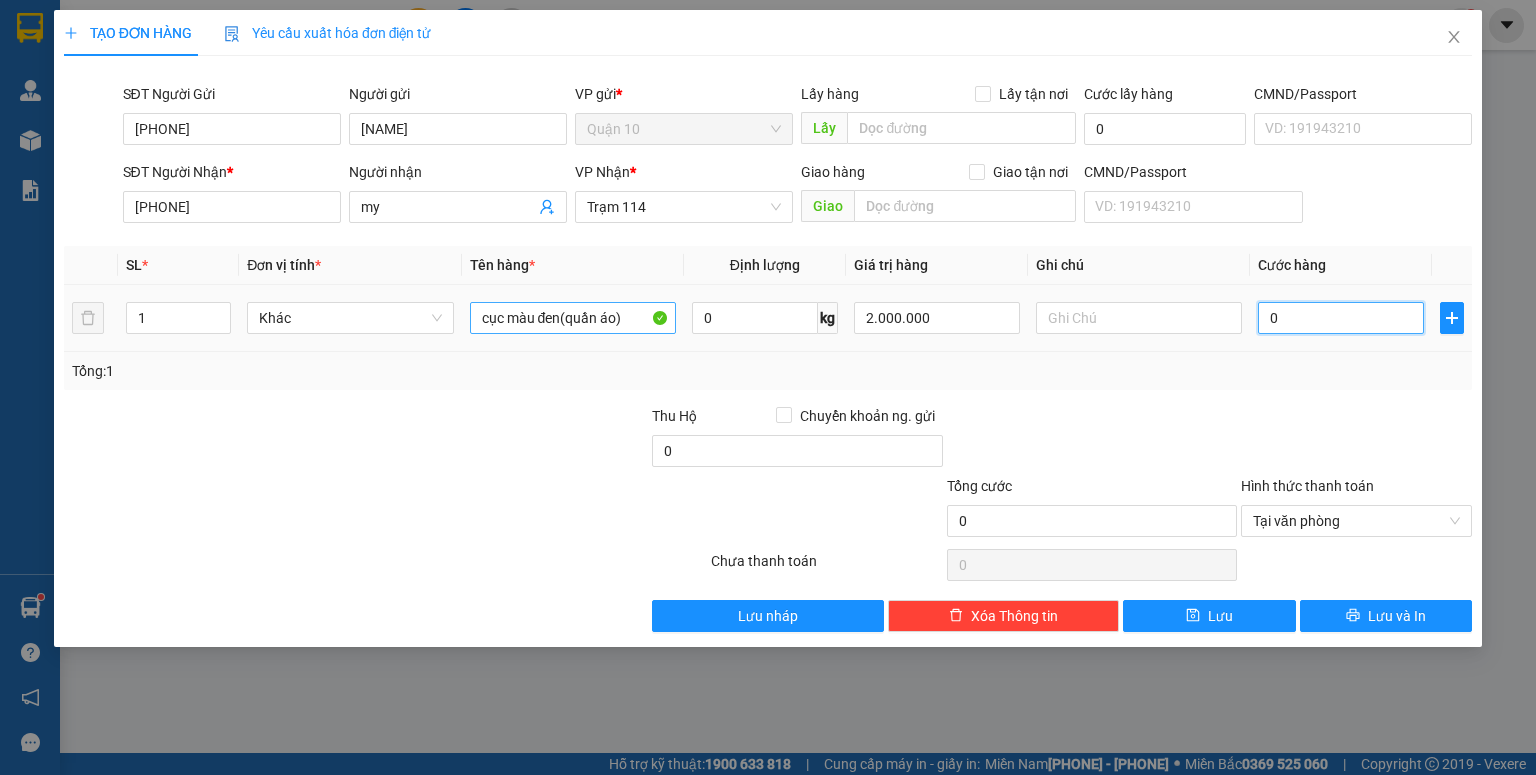 type on "5" 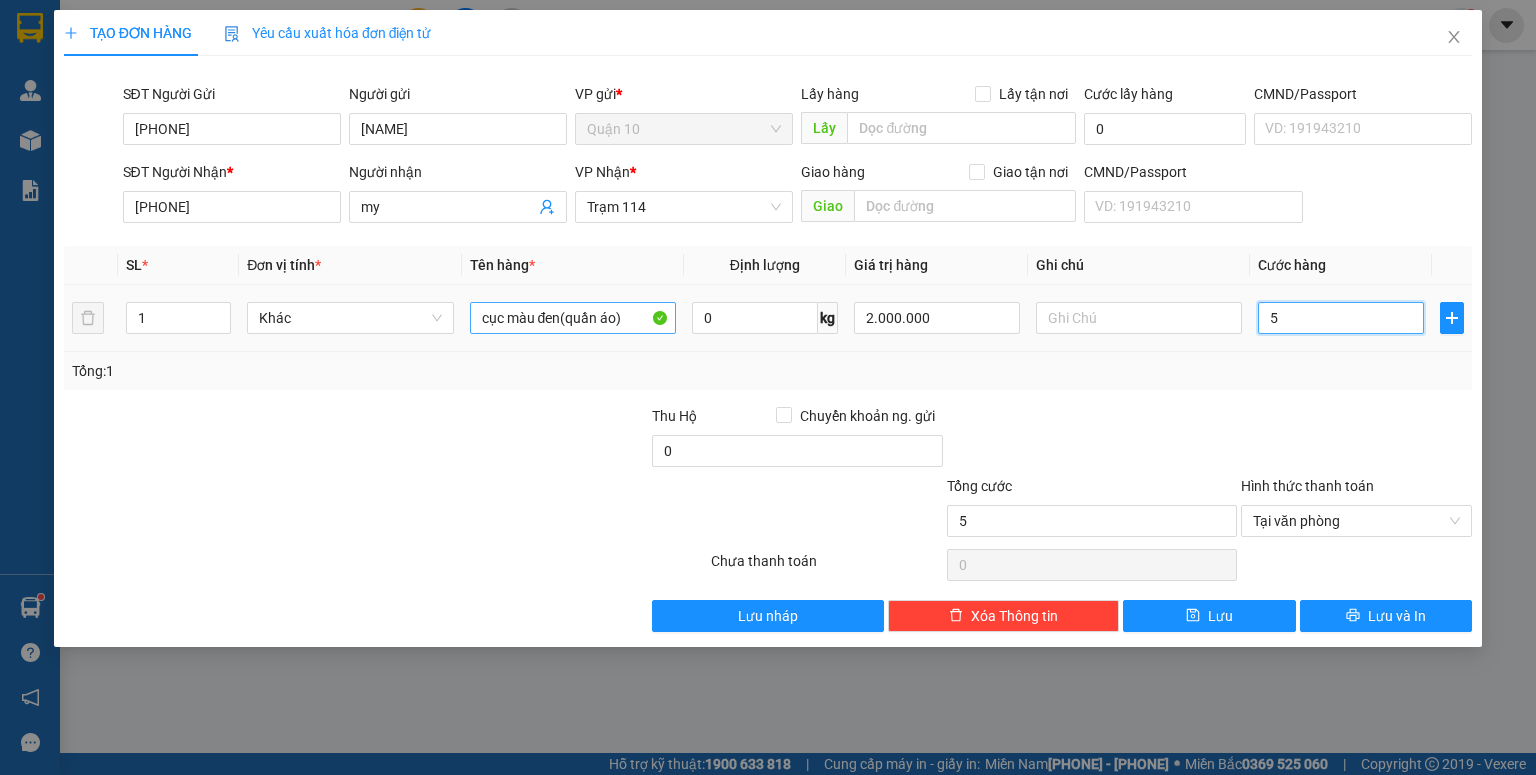 type on "50" 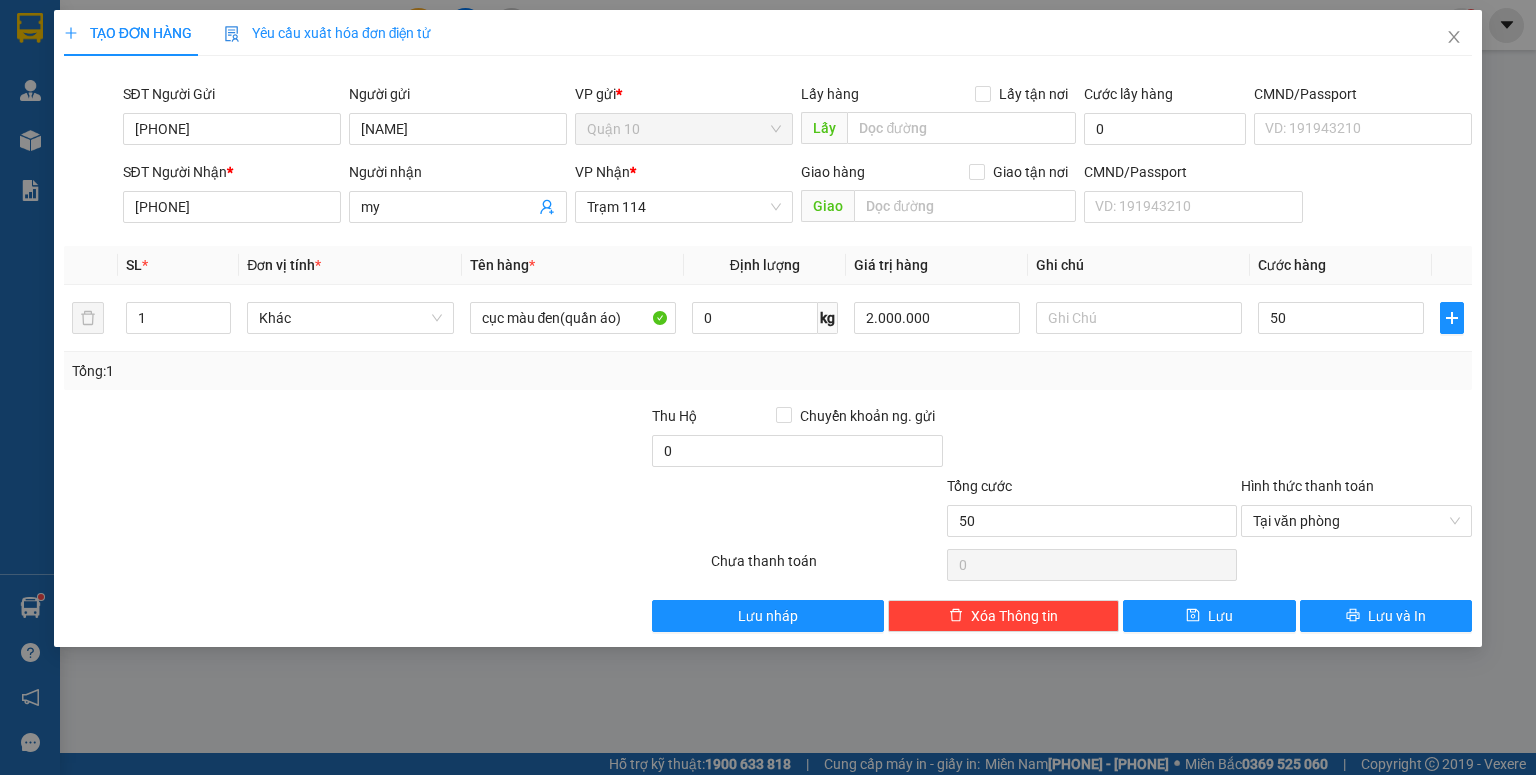 type on "50.000" 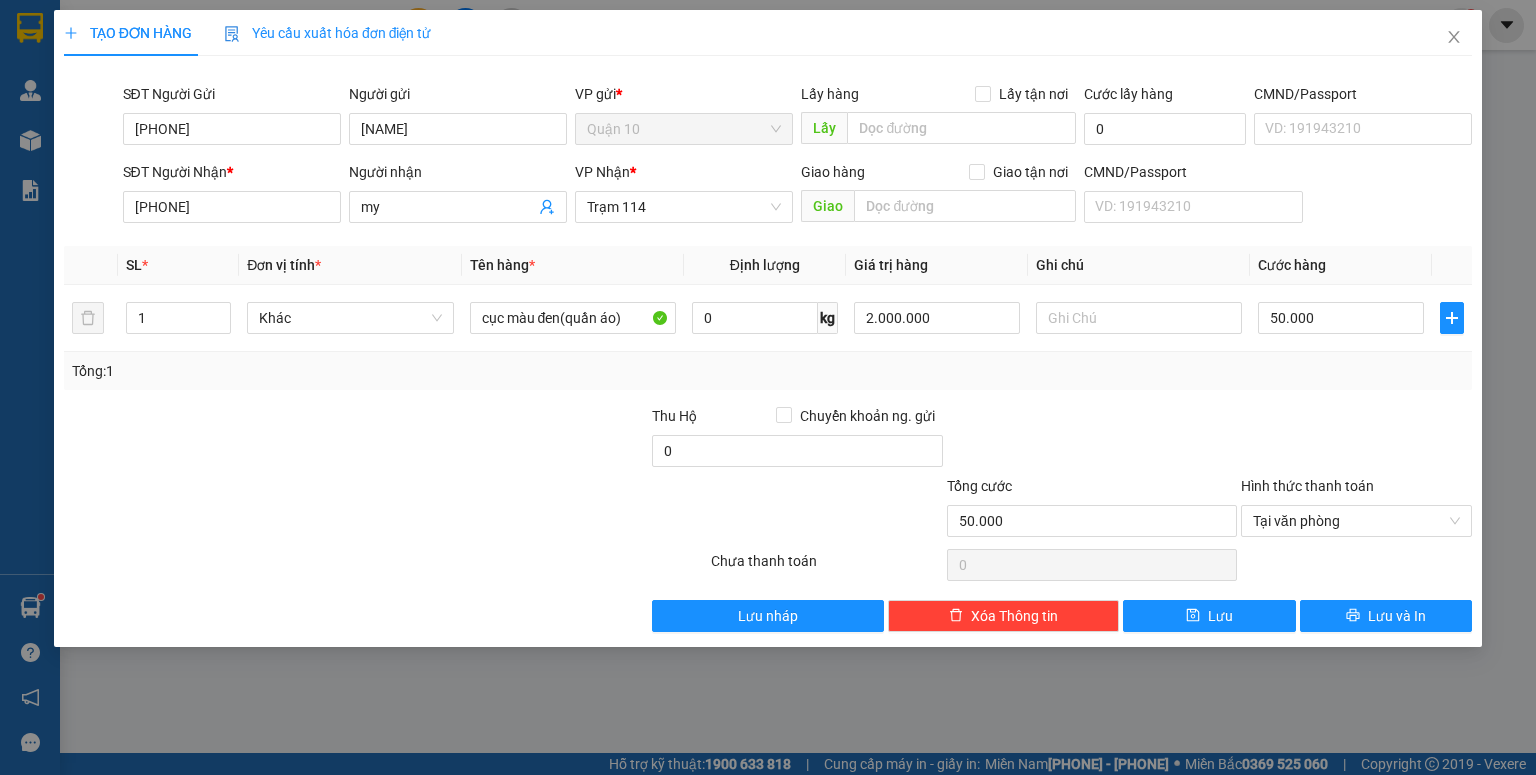 click on "Transit Pickup Surcharge Ids Transit Deliver Surcharge Ids Transit Deliver Surcharge Transit Deliver Surcharge SĐT Người Gửi [PHONE] Người gửi [NAME] VP gửi  *Quận 10 Lấy hàng Lấy tận nơi Lấy Cước lấy hàng 0 CMND/Passport VD: [ID_NUMBER] SĐT Người Nhận  * [PHONE] Người nhận my VP Nhận  * Trạm 114 Giao hàng Giao tận nơi Giao CMND/Passport VD: [ID_NUMBER] SL  * Đơn vị tính  * Tên hàng  * Định lượng Giá trị hàng Ghi chú Cước hàng                   1 Khác cục màu đen(quần áo) 0 kg 2.000.000 50.000 Tổng:  1 Thu Hộ Chuyển khoản ng. gửi 0 Tổng cước 50.000 Hình thức thanh toán Tại văn phòng Số tiền thu trước 0 Chưa thanh toán 0 Chọn HT Thanh Toán Lưu nháp Xóa Thông tin Lưu Lưu và In" at bounding box center (768, 352) 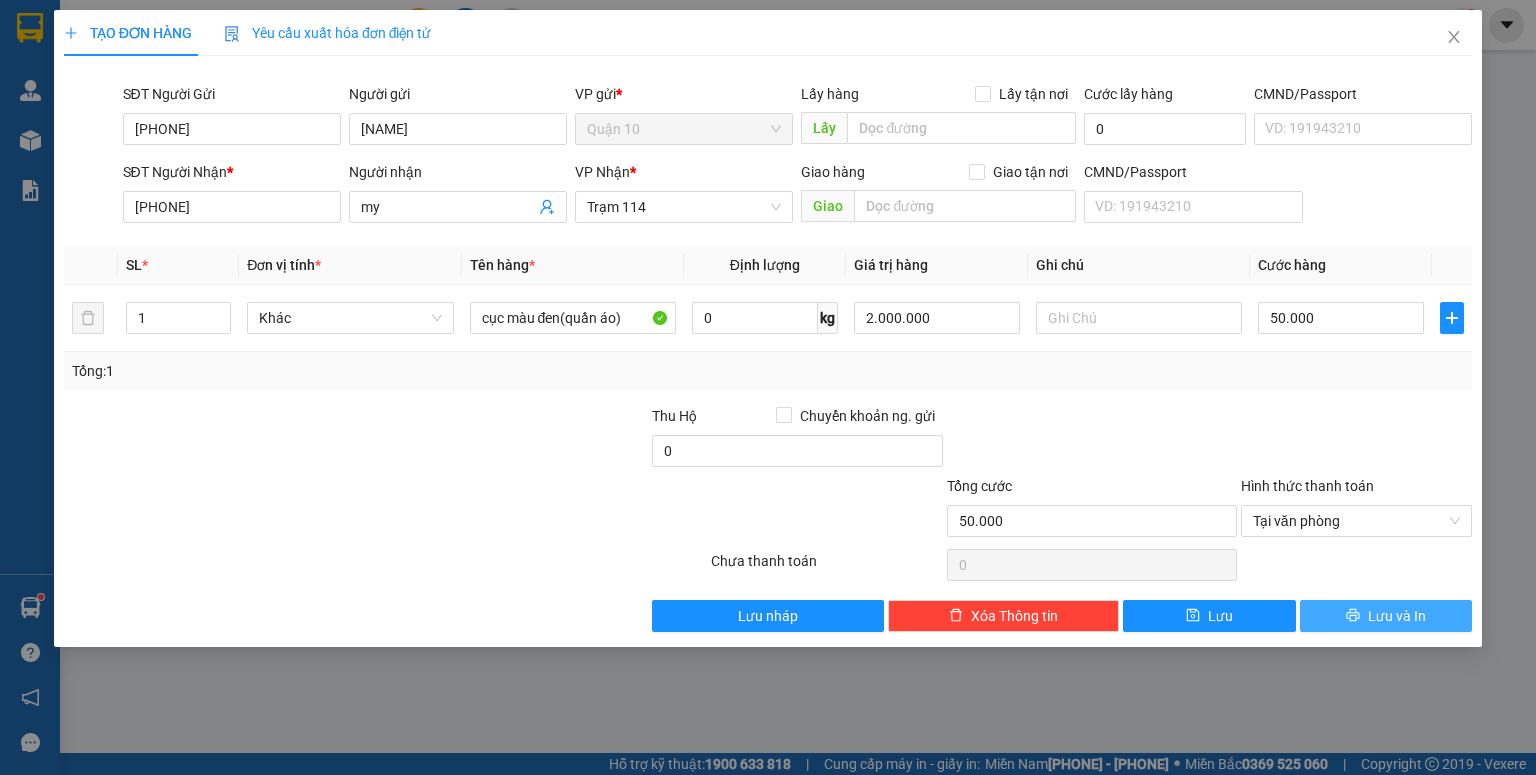 click on "Lưu và In" at bounding box center [1397, 616] 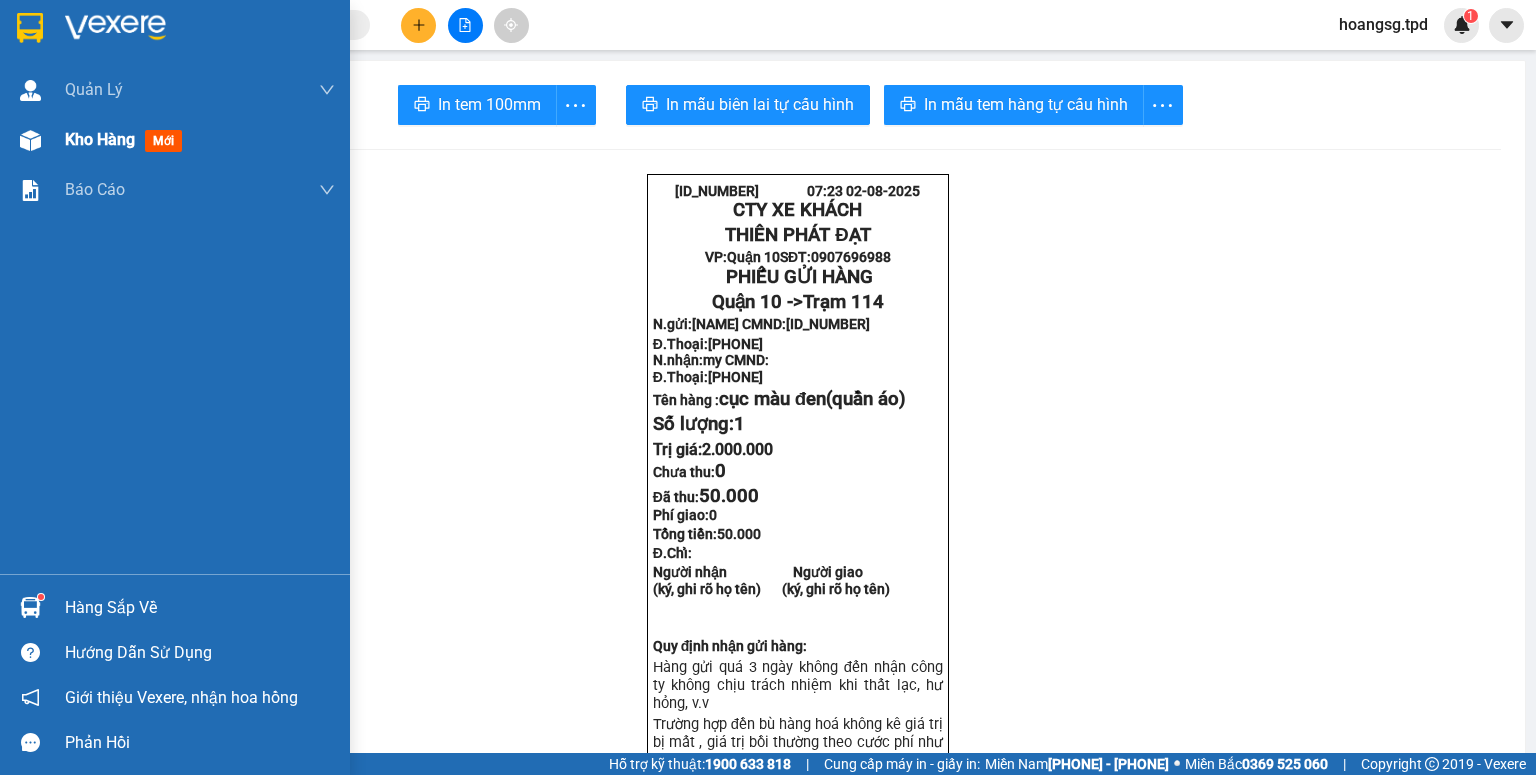 click at bounding box center (30, 140) 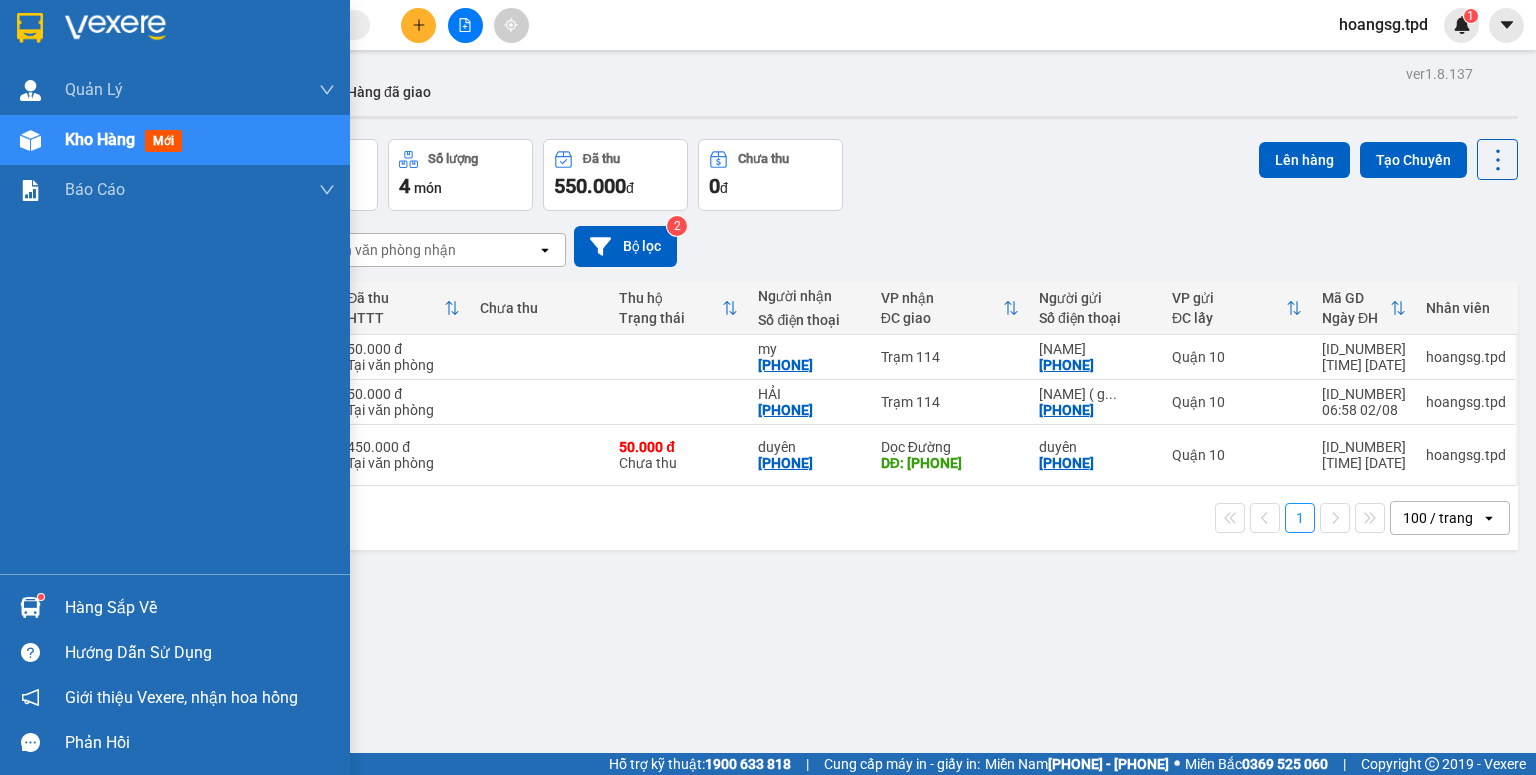 click at bounding box center [30, 607] 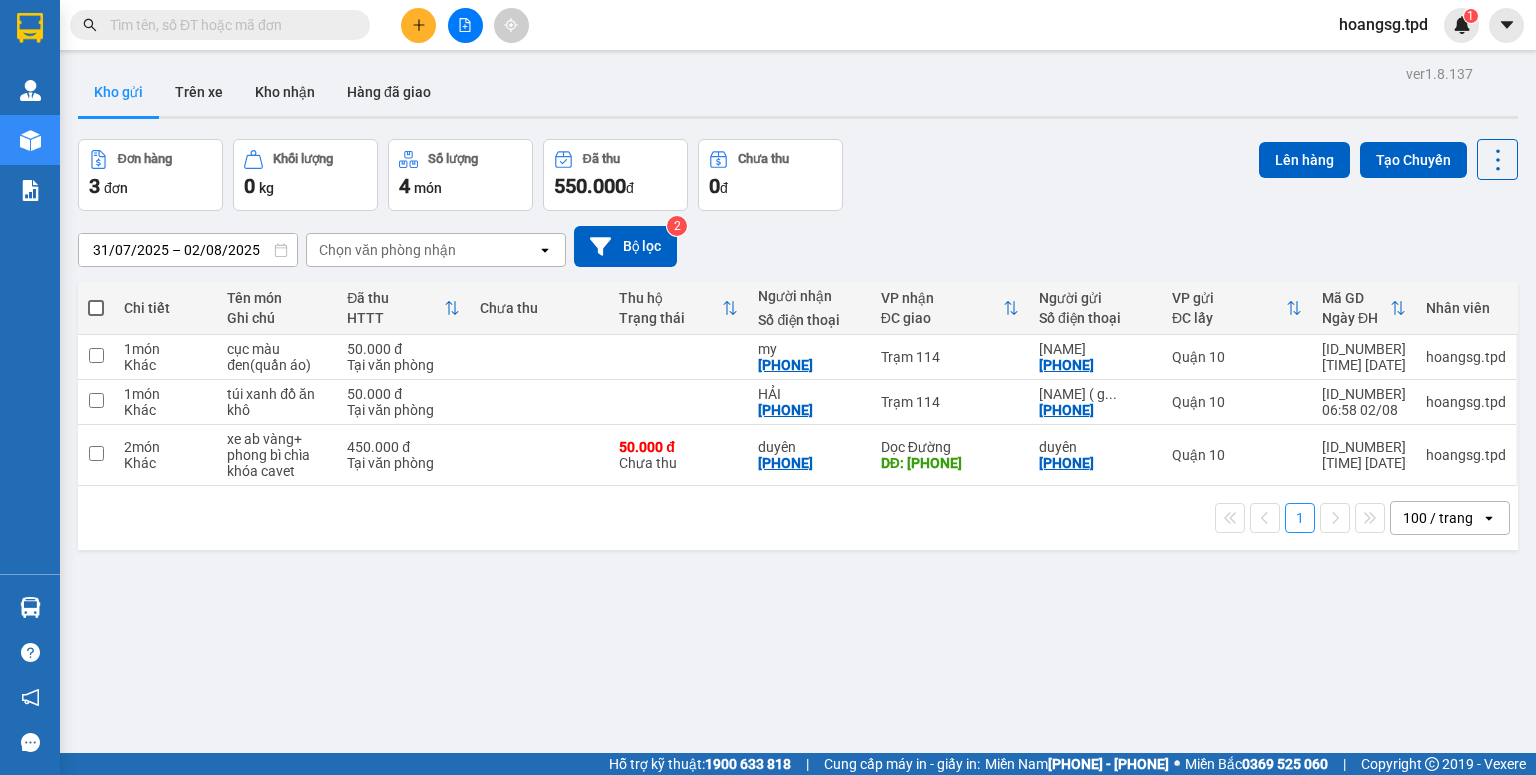 click on "Kết quả tìm kiếm ( 0 )  Bộ lọc  No Data hoangsg.tpd 1     Quản Lý Quản lý khách hàng Quản lý khách hàng mới Quản lý giao nhận mới     Kho hàng mới     Báo cáo Doanh số tạo đơn theo VP gửi (nhân viên) Mẫu 1.2: Báo cáo dòng tiền theo chuyến Mẫu 1: Báo cáo dòng tiền theo nhân viên Hàng sắp về Hướng dẫn sử dụng Giới thiệu Vexere, nhận hoa hồng Phản hồi Phần mềm hỗ trợ bạn tốt chứ? ver  1.8.137 Kho gửi Trên xe Kho nhận Hàng đã giao Đơn hàng 3 đơn Khối lượng 0 kg Số lượng 4 món Đã thu 550.000  đ Chưa thu 0  đ Lên hàng Tạo Chuyến 31/07/2025 – 02/08/2025 Press the down arrow key to interact with the calendar and select a date. Press the escape button to close the calendar. Selected date range is from 31/07/2025 to 02/08/2025. Chọn văn phòng nhận open Bộ lọc 2 Chi tiết Tên món Ghi chú Đã thu HTTT Chưa thu Thu hộ Trạng thái Người nhận VP nhận Mã GD" at bounding box center [768, 387] 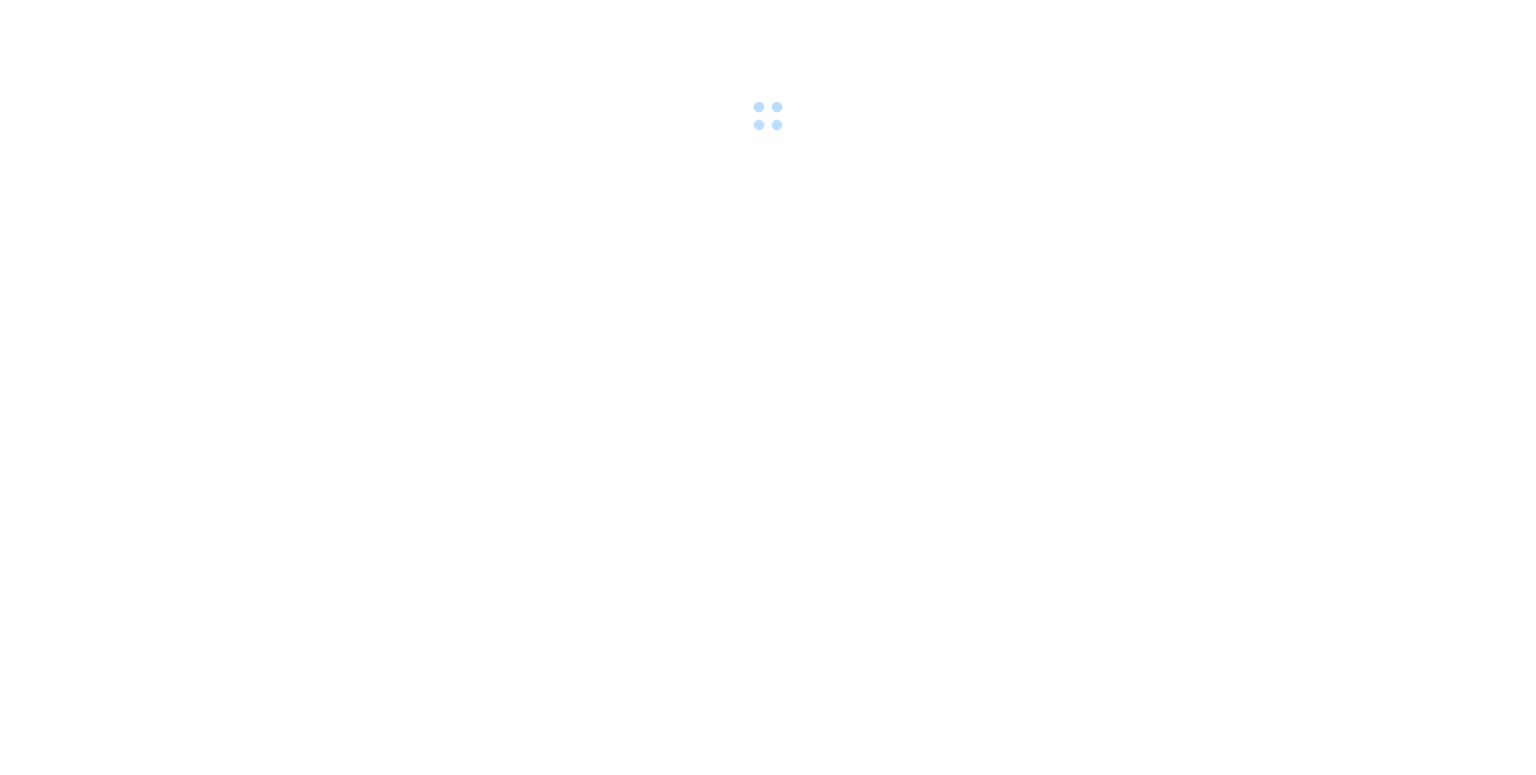 scroll, scrollTop: 0, scrollLeft: 0, axis: both 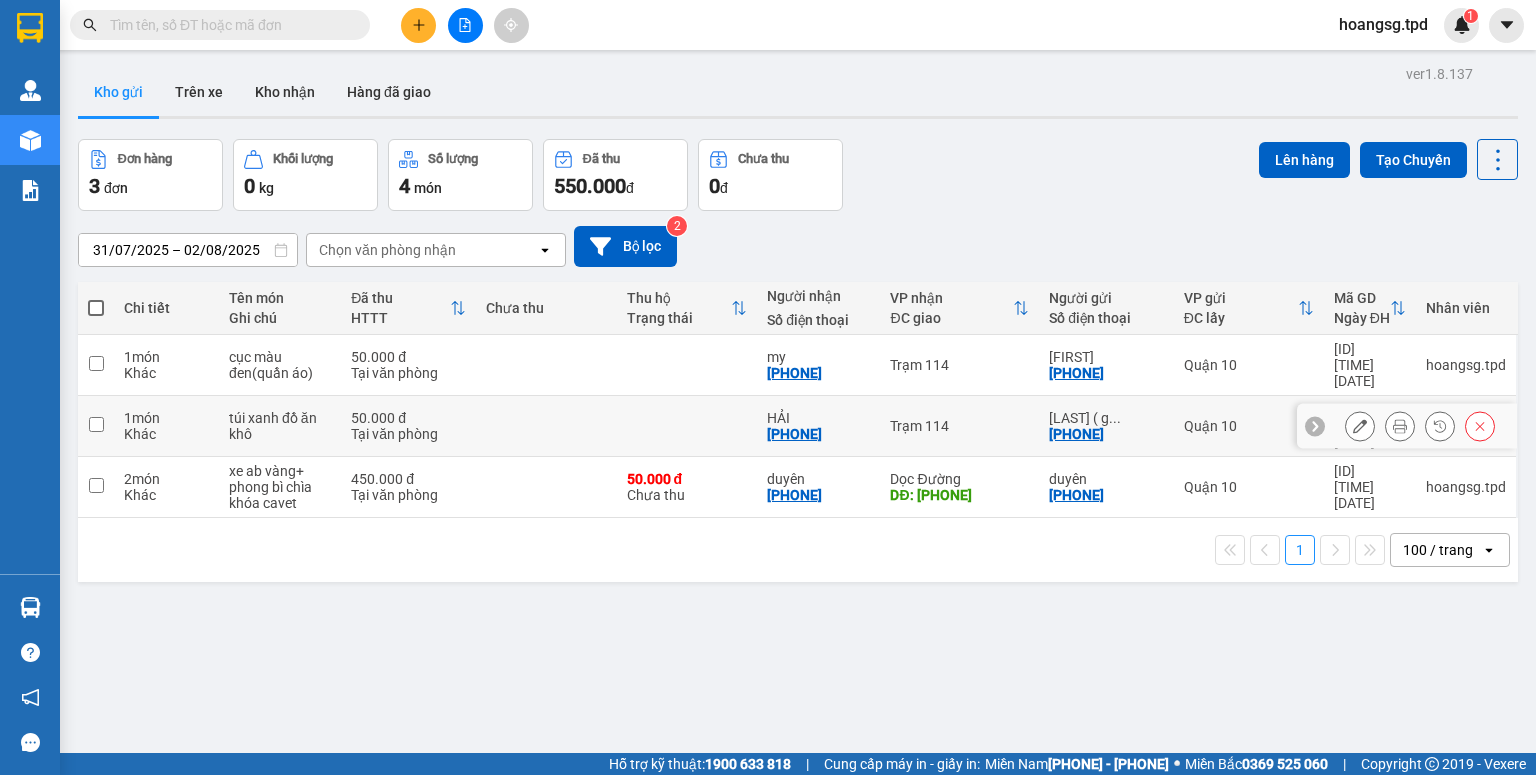 click at bounding box center [96, 424] 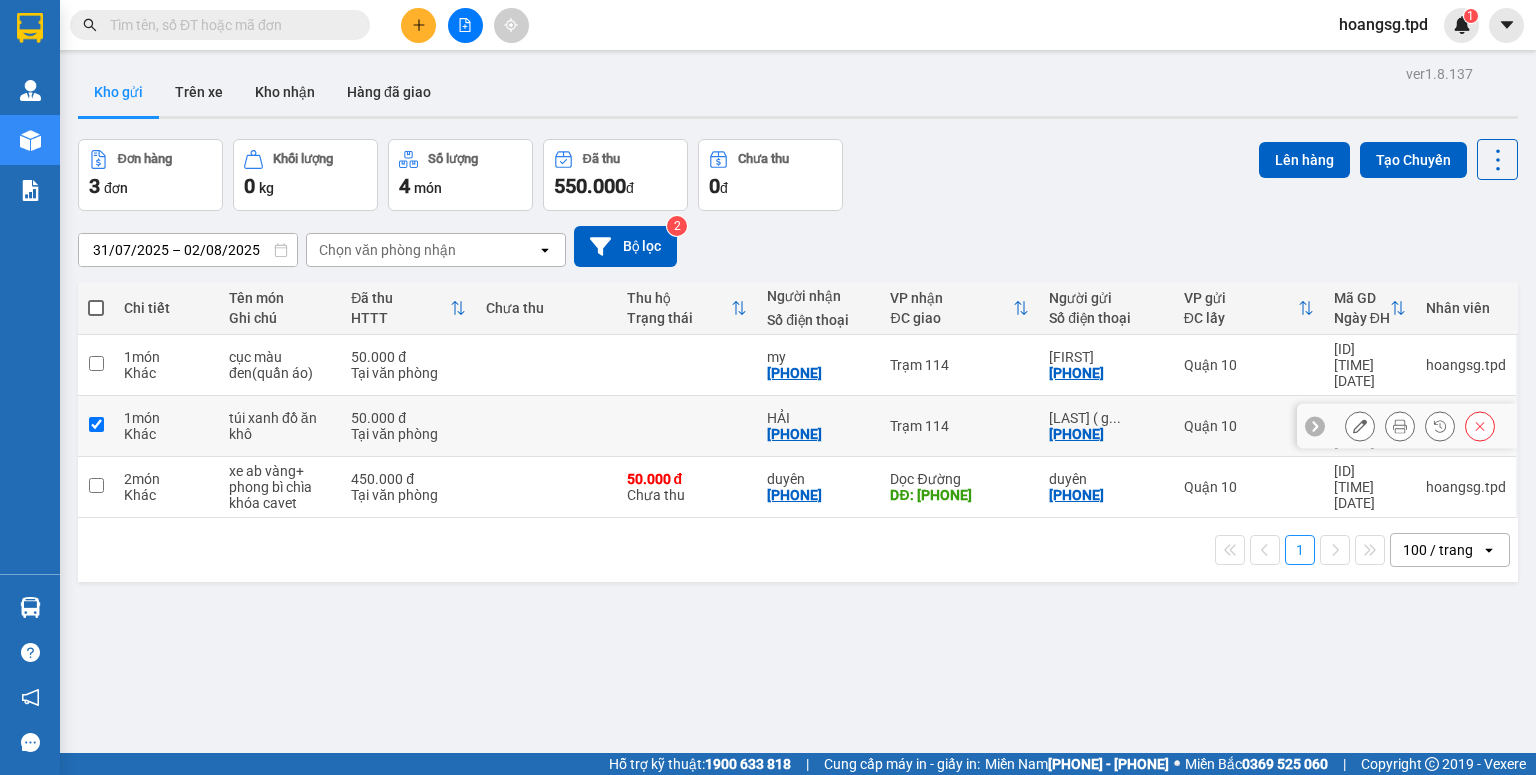 checkbox on "true" 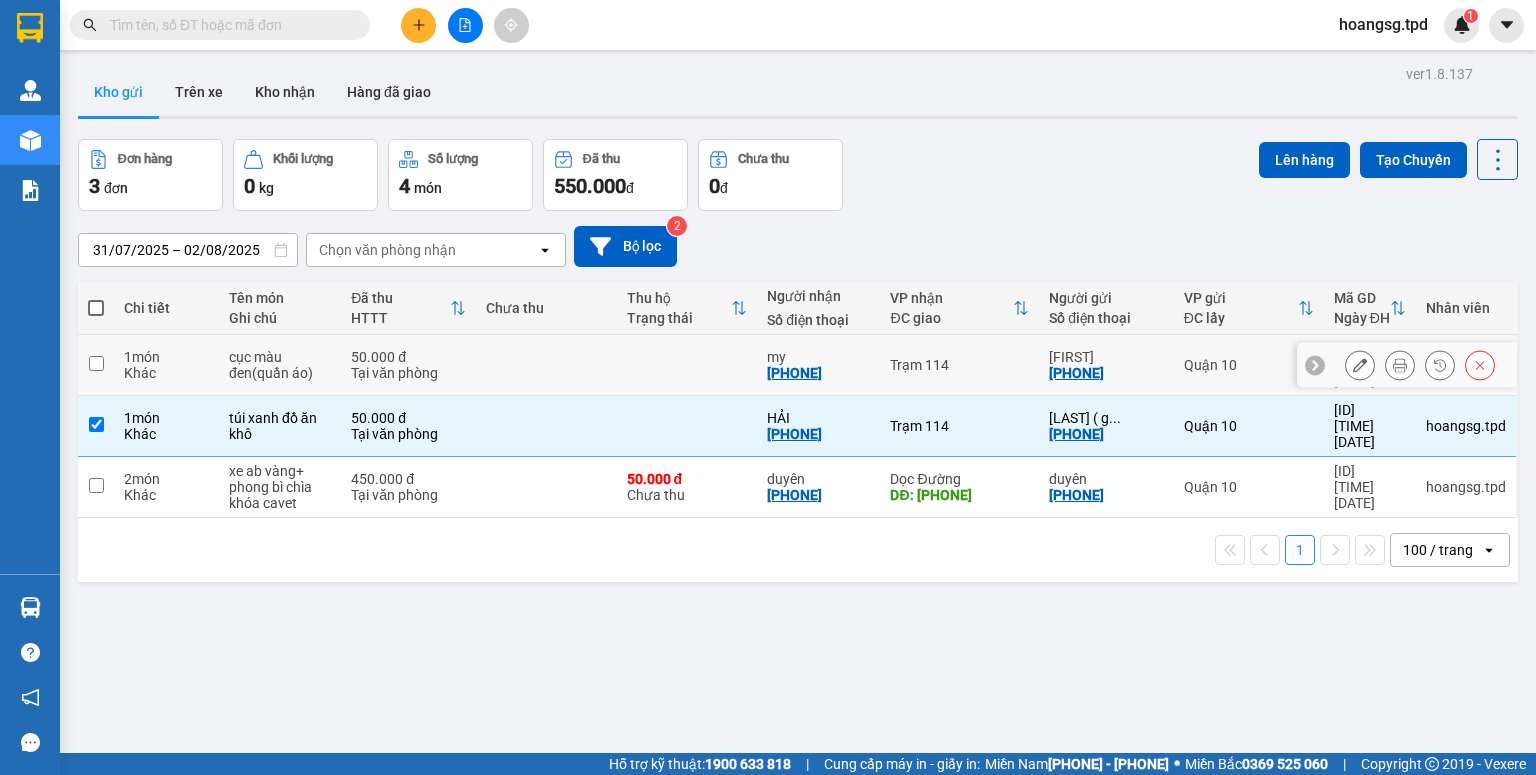 click at bounding box center (96, 365) 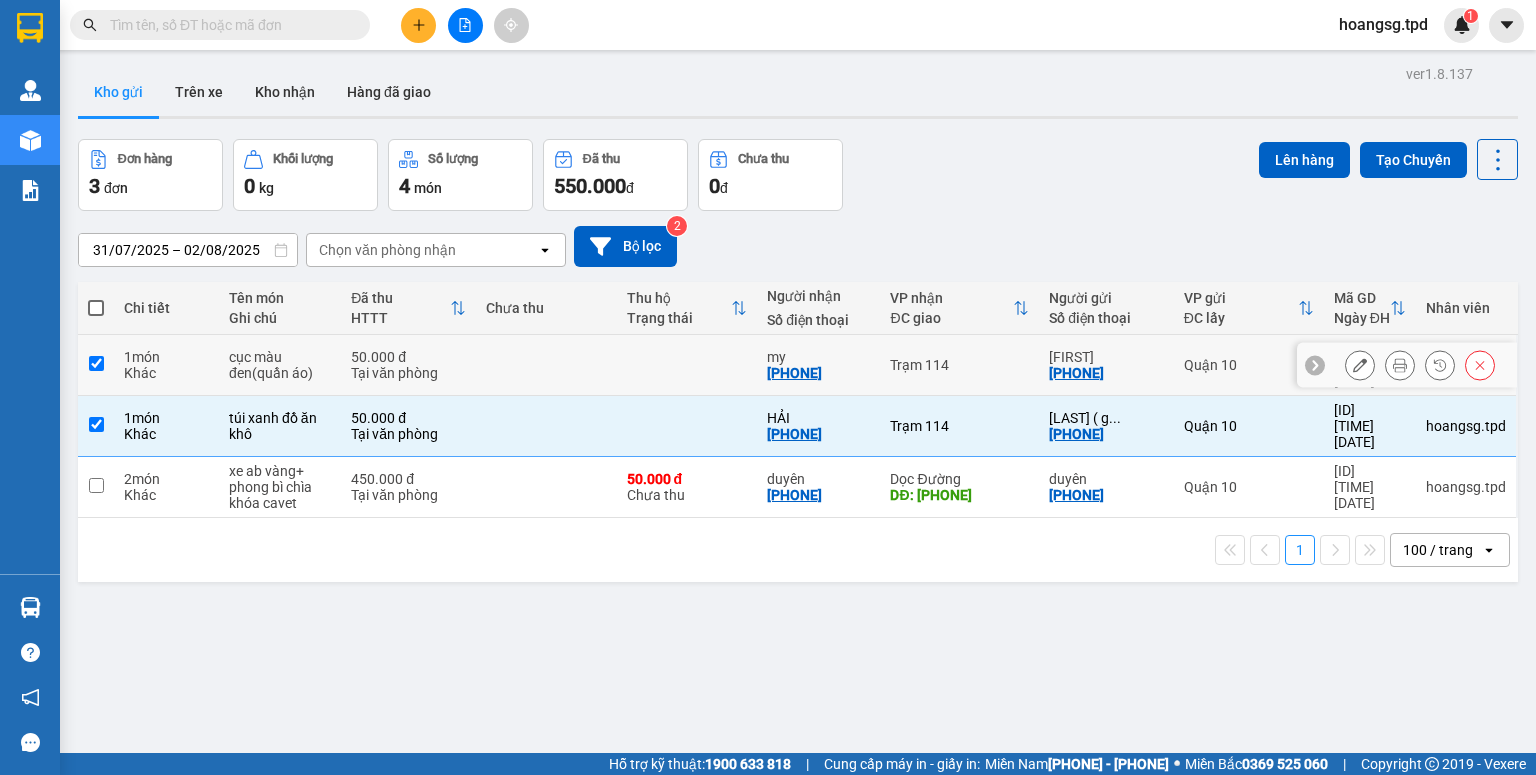 checkbox on "true" 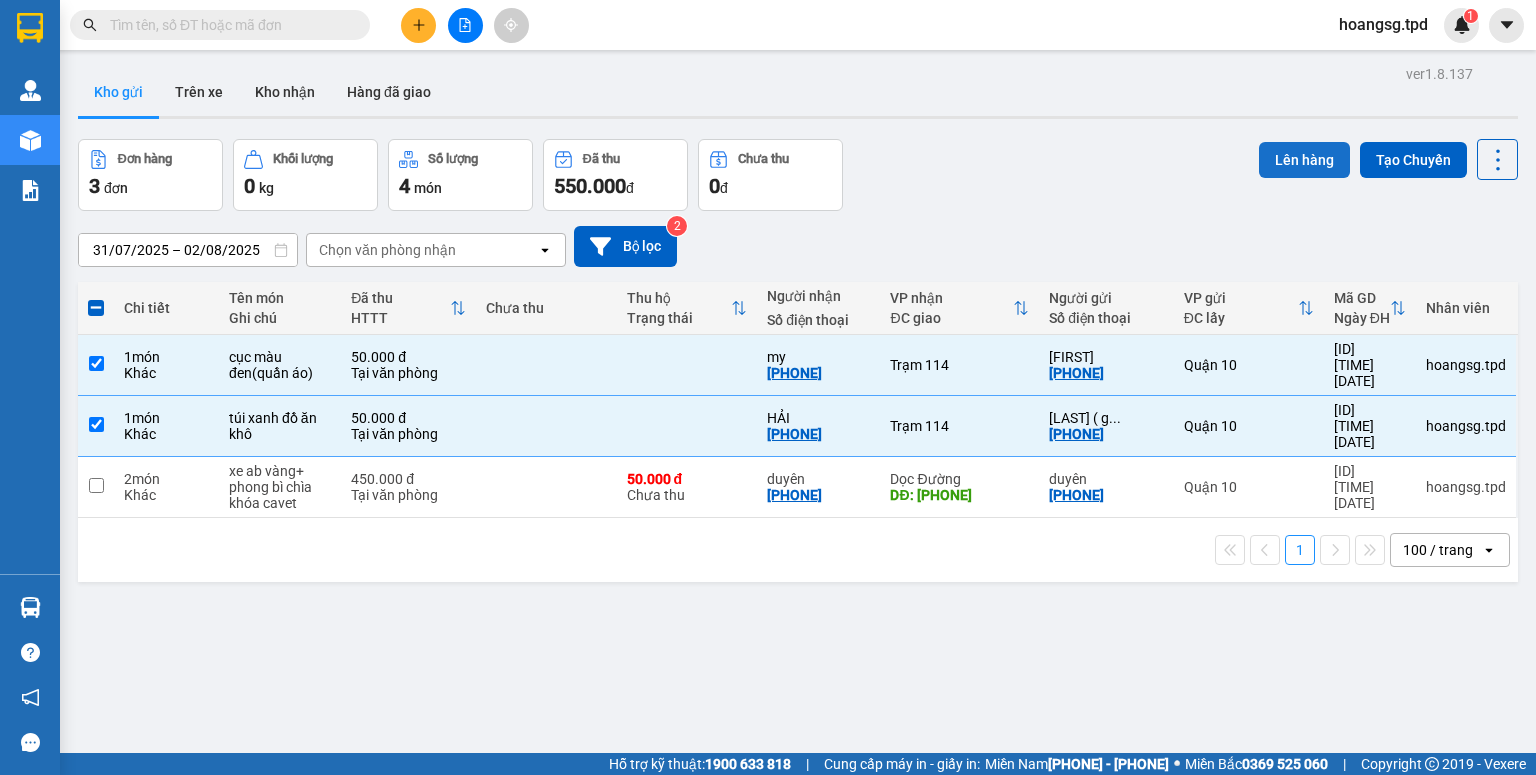 click on "Lên hàng" at bounding box center [1304, 160] 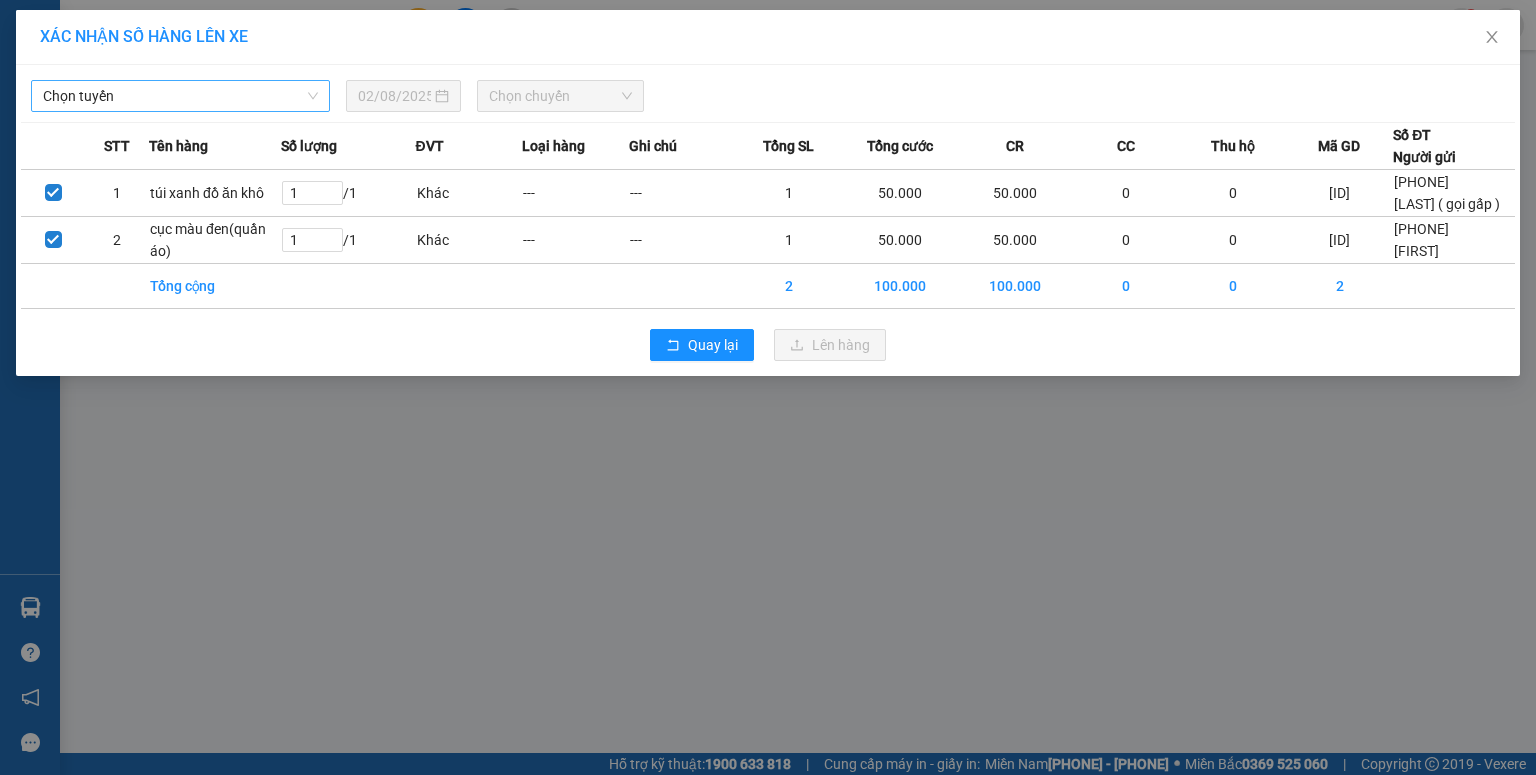 drag, startPoint x: 240, startPoint y: 97, endPoint x: 220, endPoint y: 102, distance: 20.615528 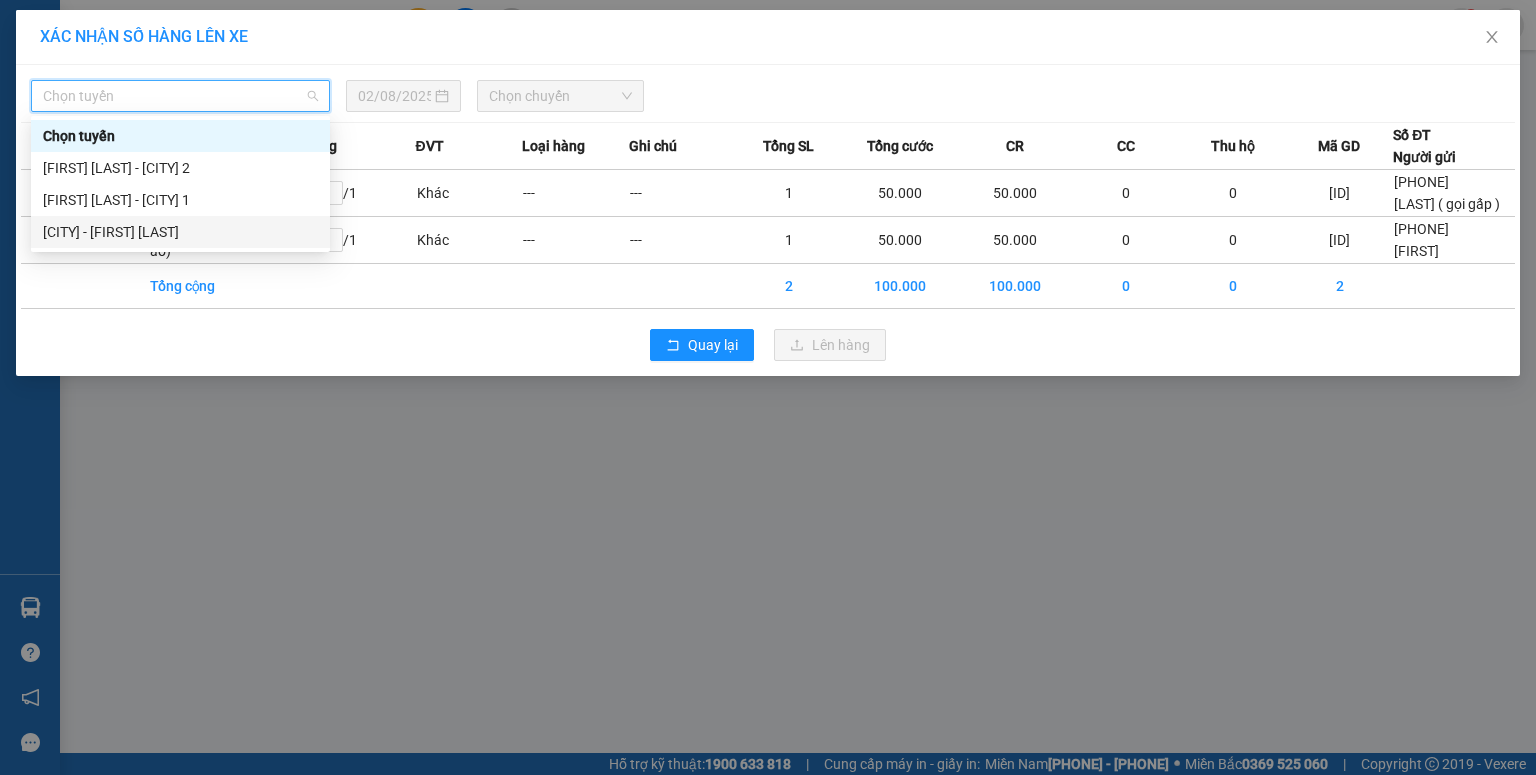 click on "Sài Gòn - Phương Lâm" at bounding box center (180, 232) 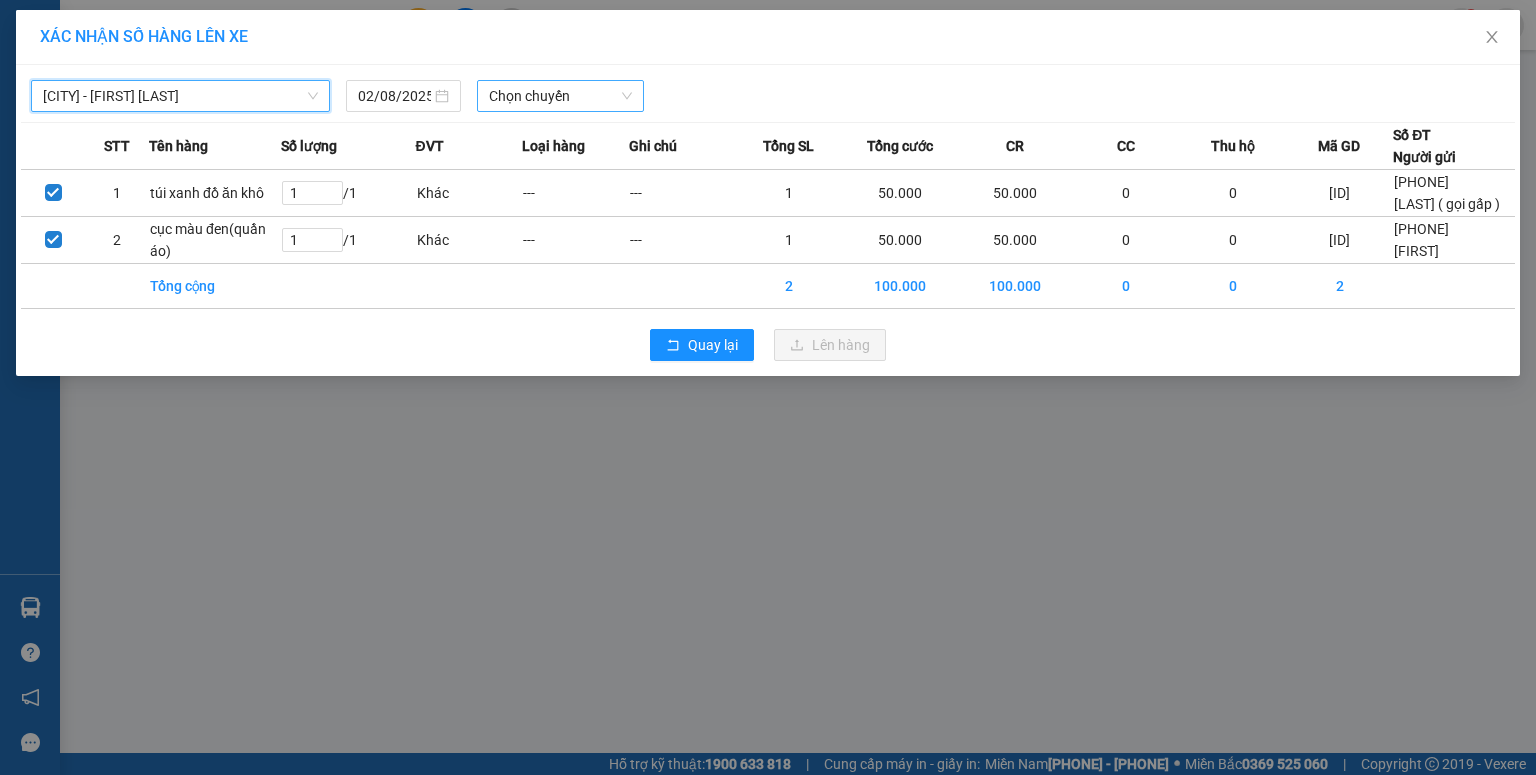 click on "Chọn chuyến" at bounding box center [561, 96] 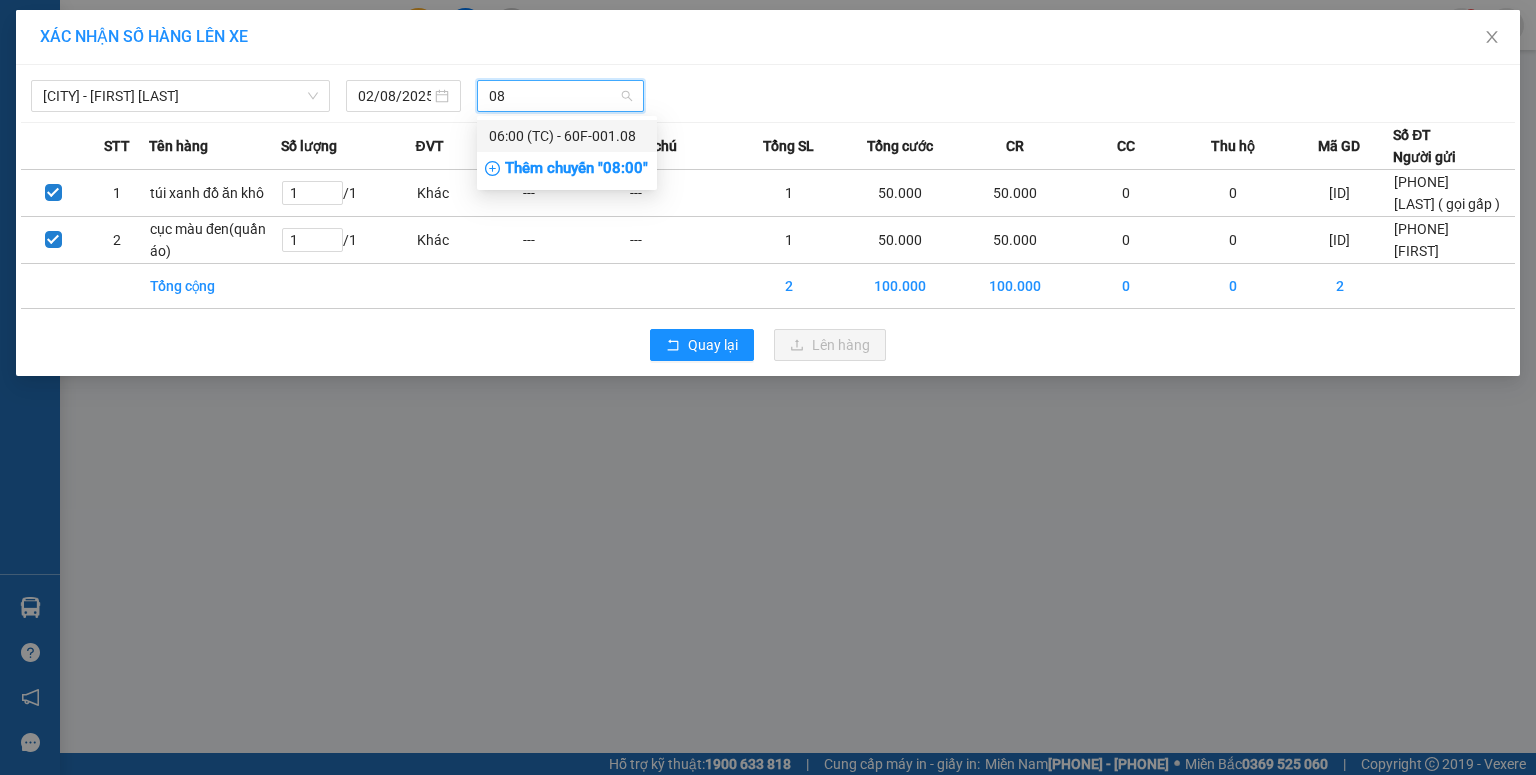 type on "08" 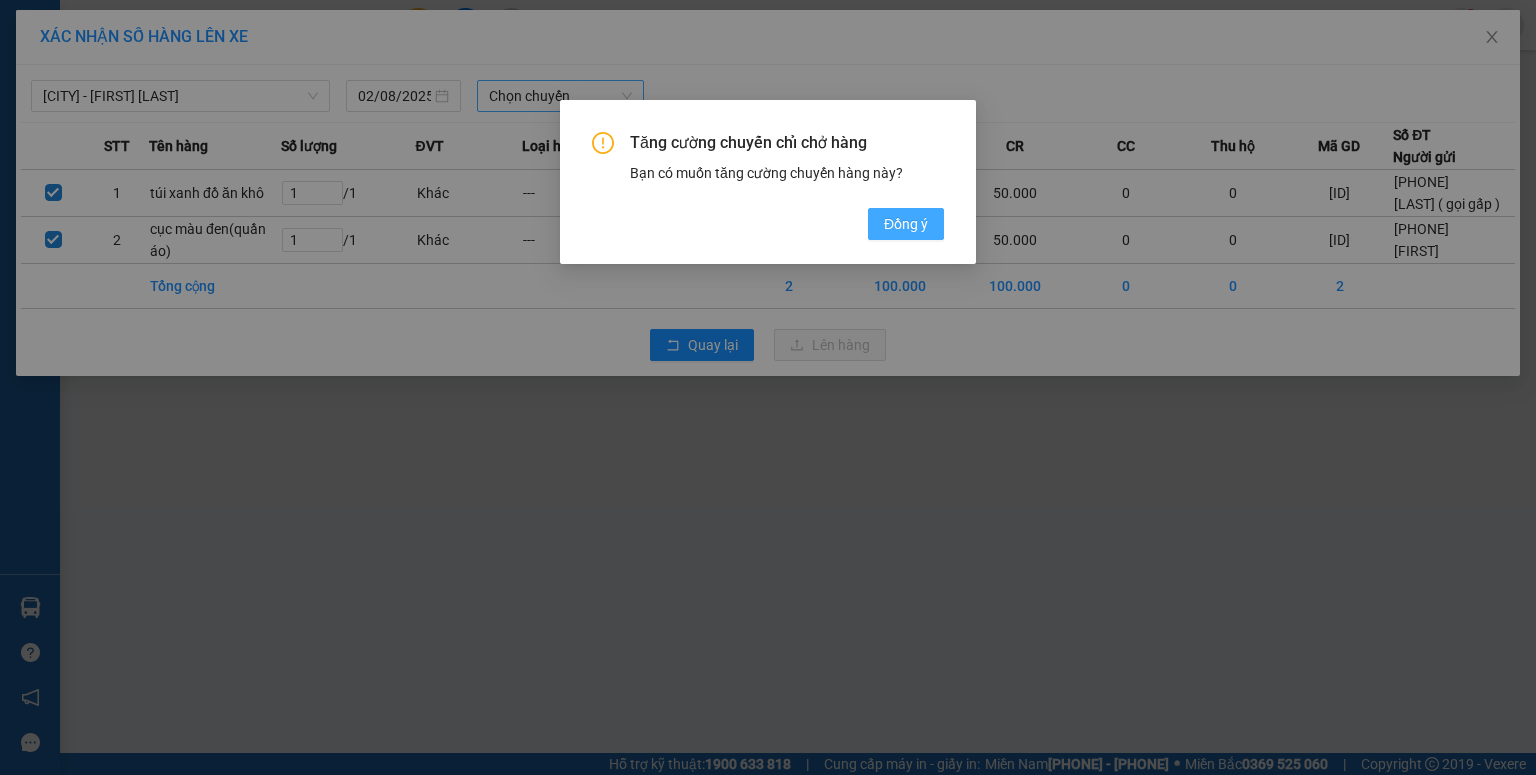 click on "Đồng ý" at bounding box center [906, 224] 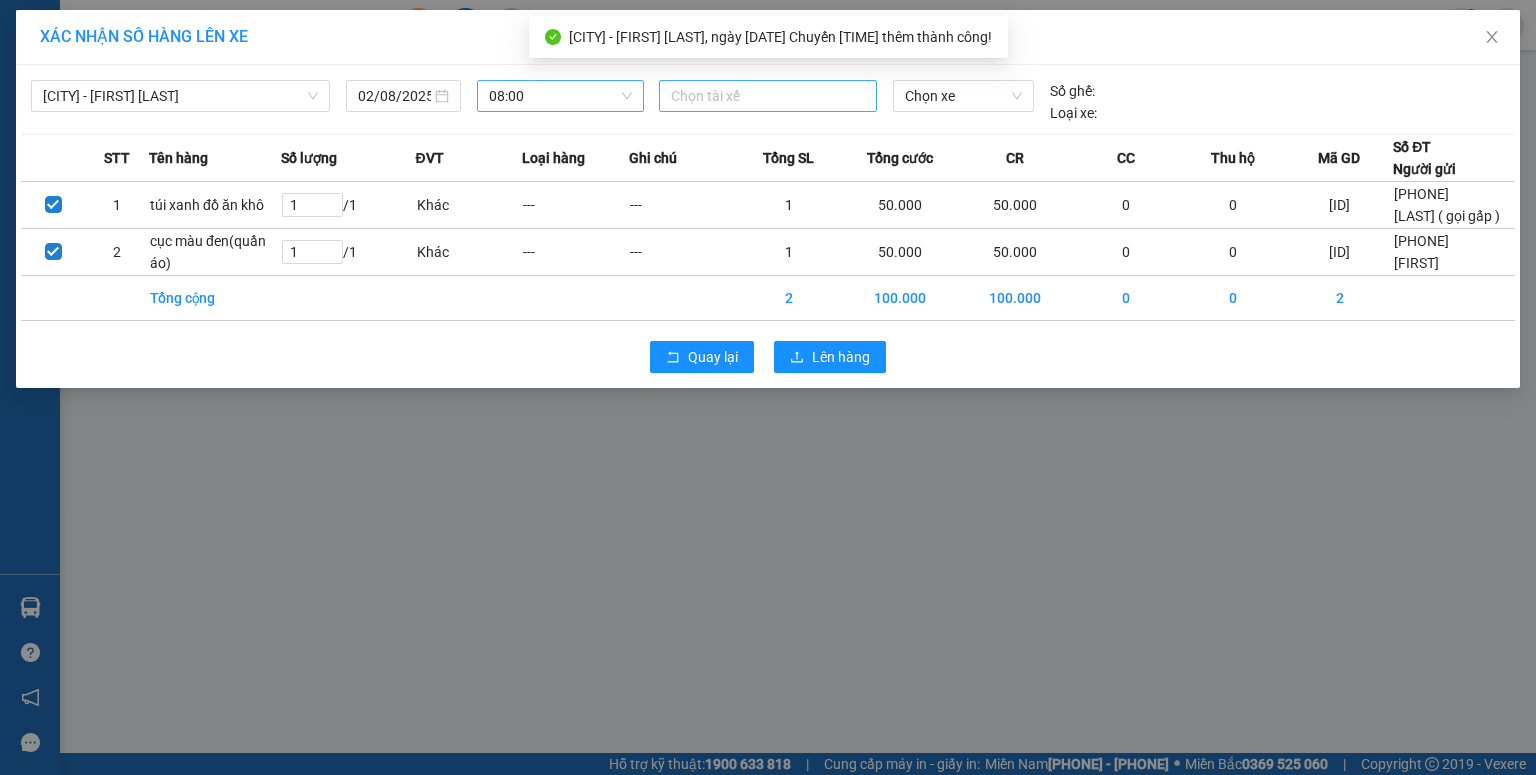 click at bounding box center (768, 96) 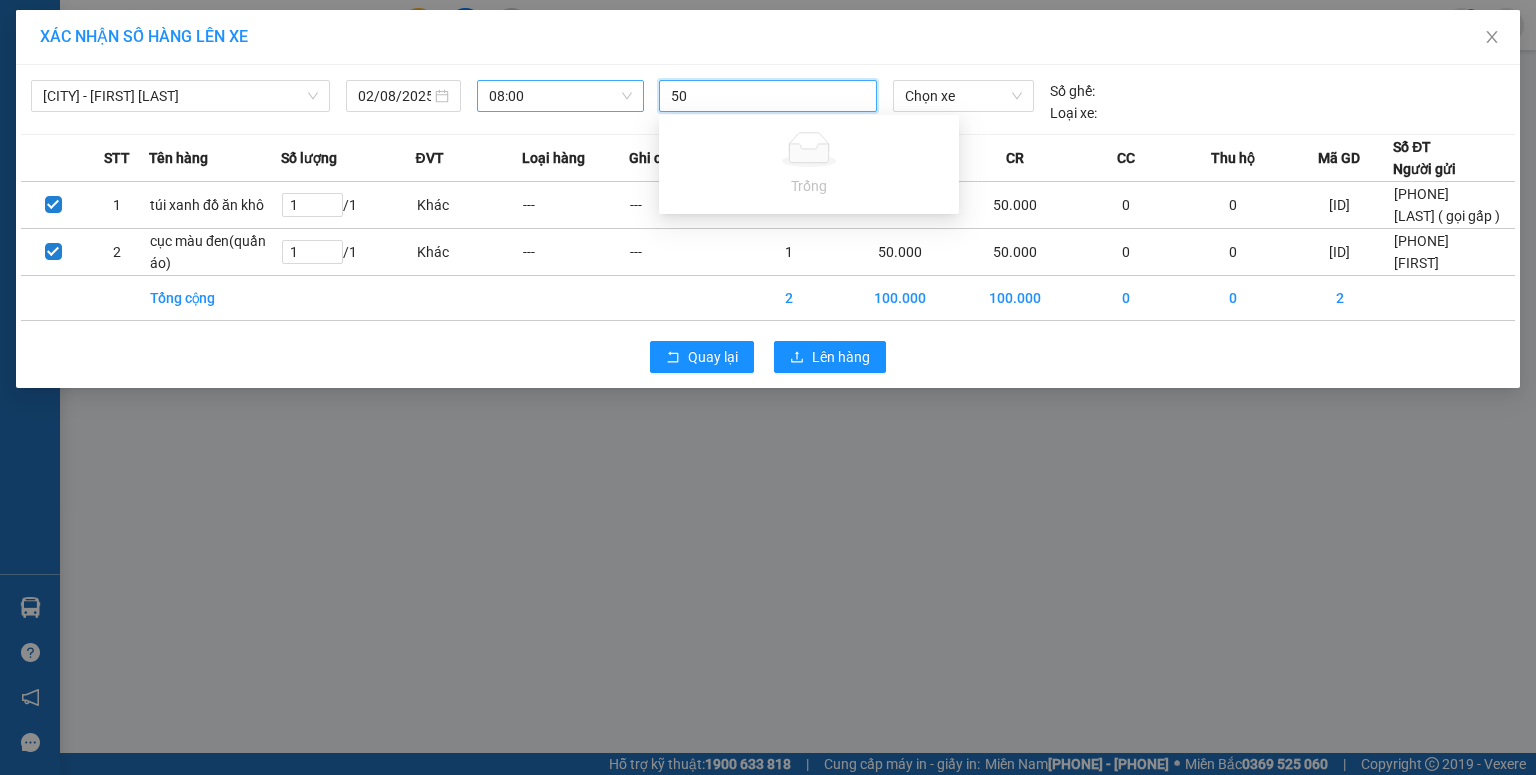 type on "5" 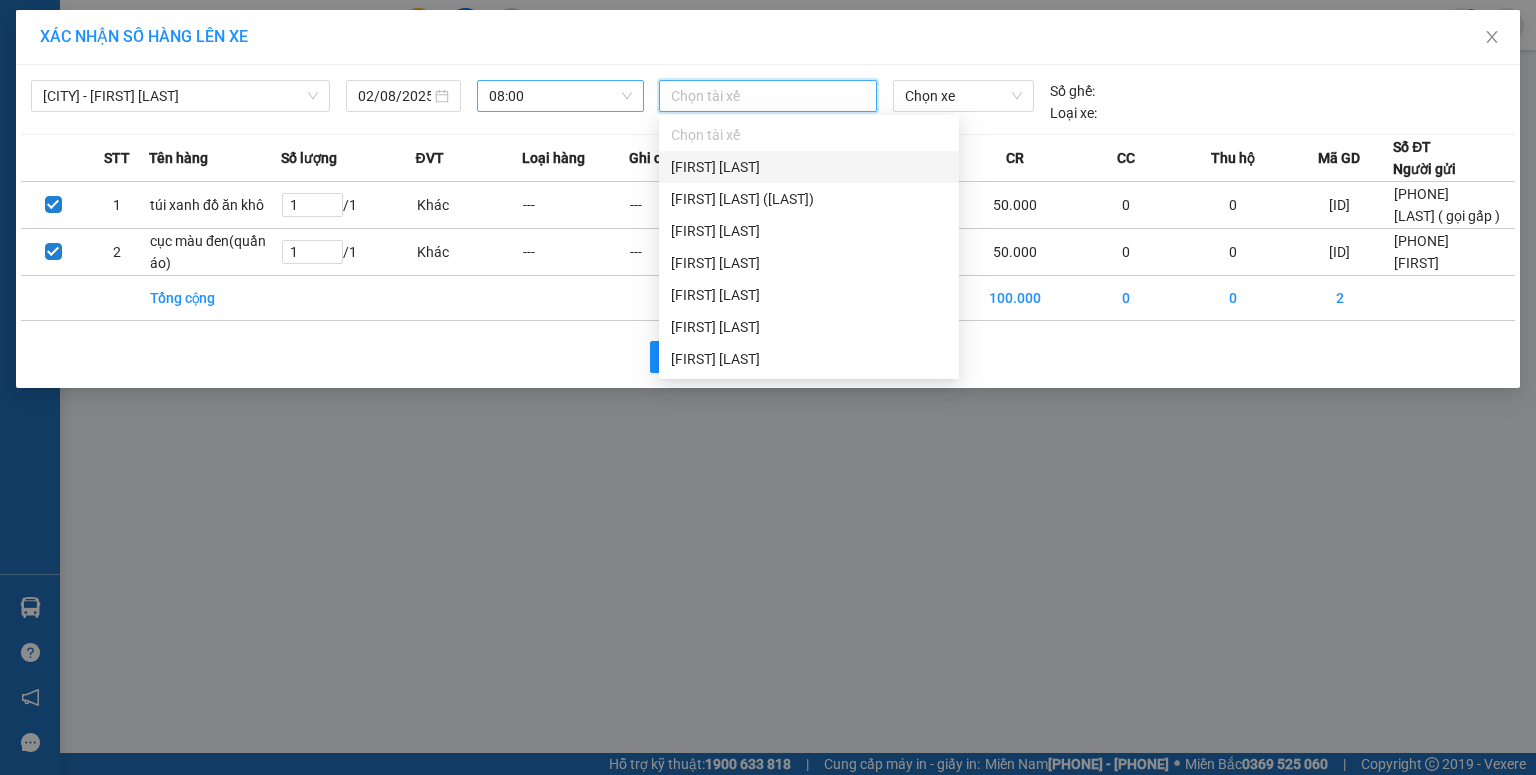 type on "c" 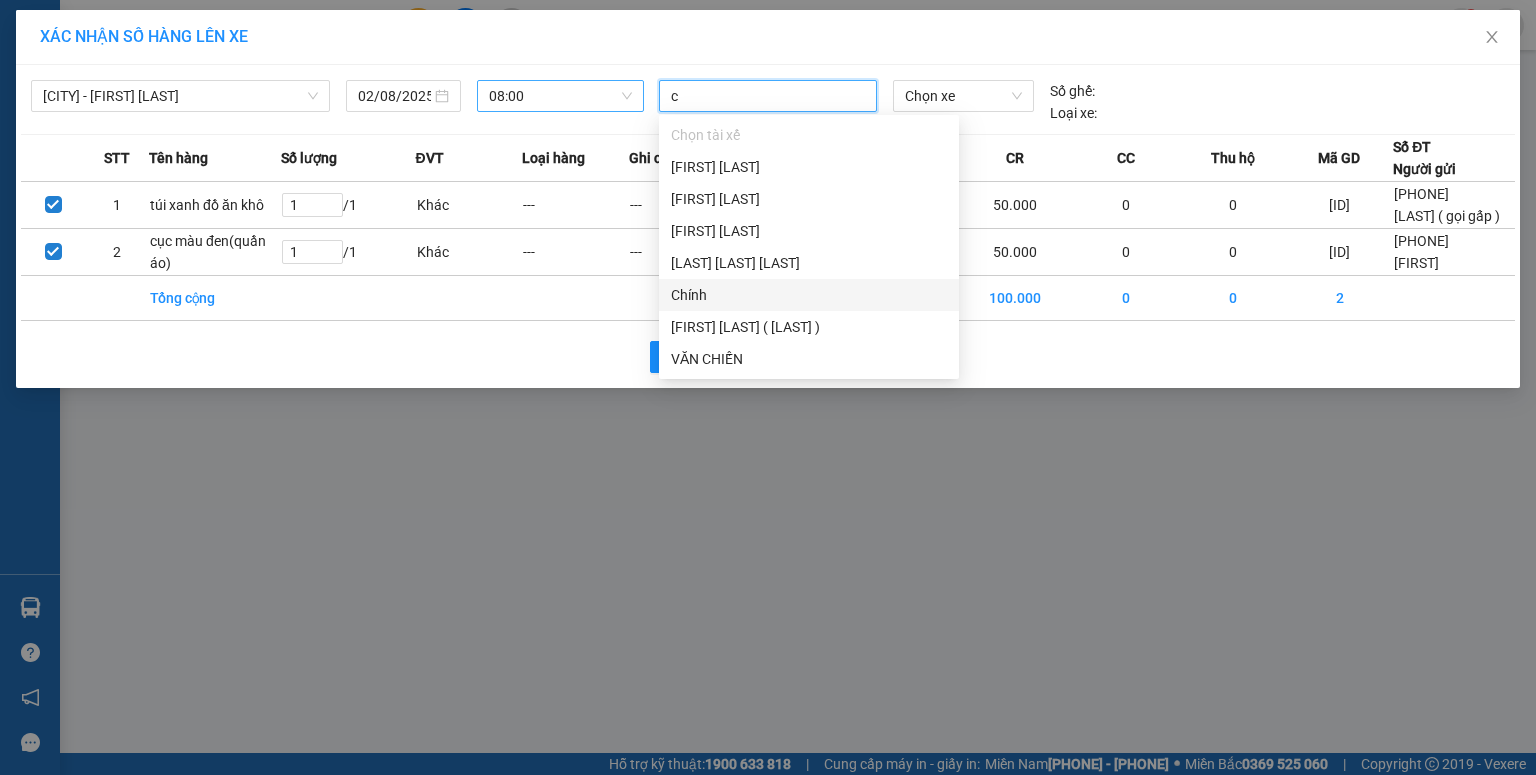 click on "Chính" at bounding box center (809, 295) 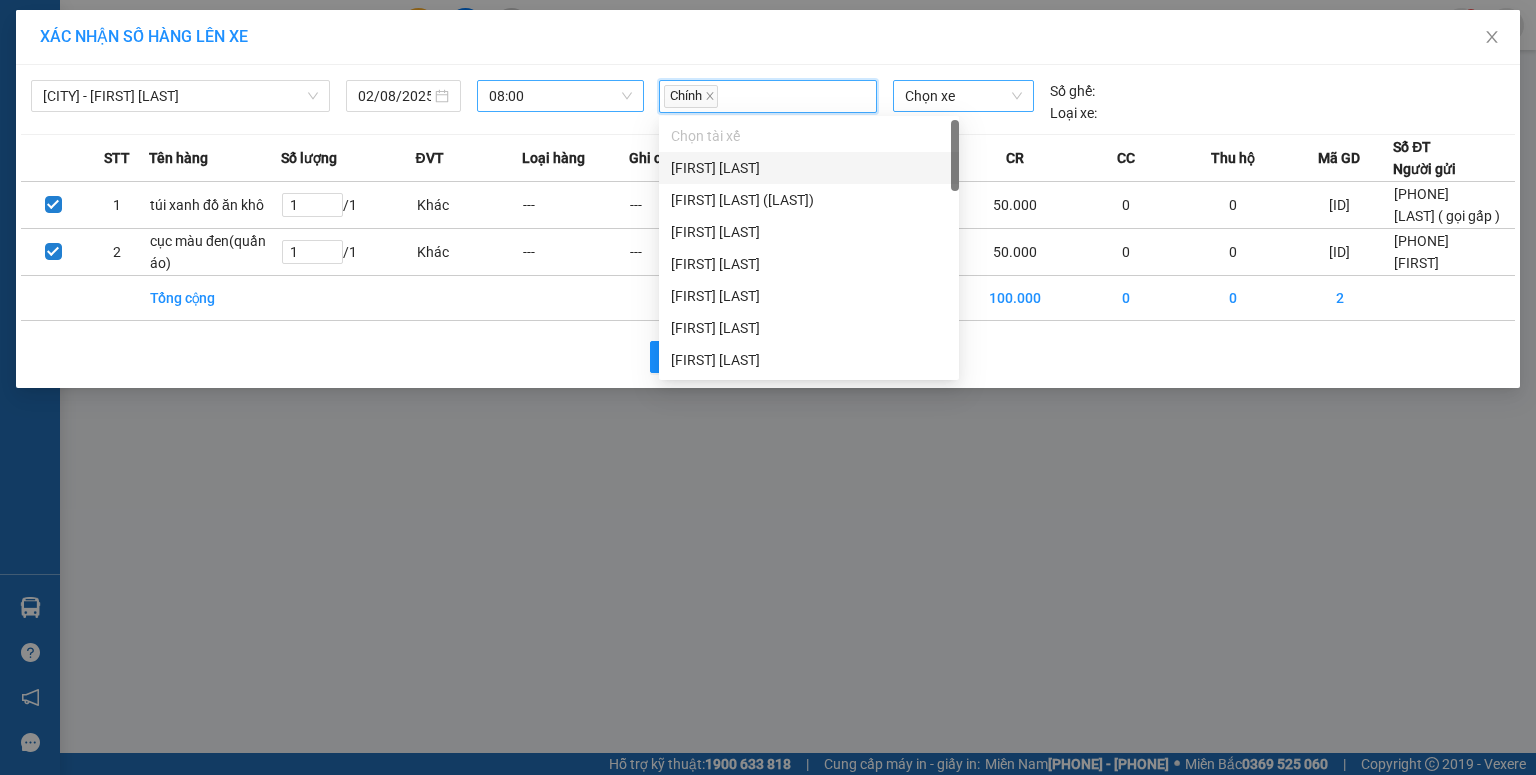 click on "Chọn xe" at bounding box center [963, 96] 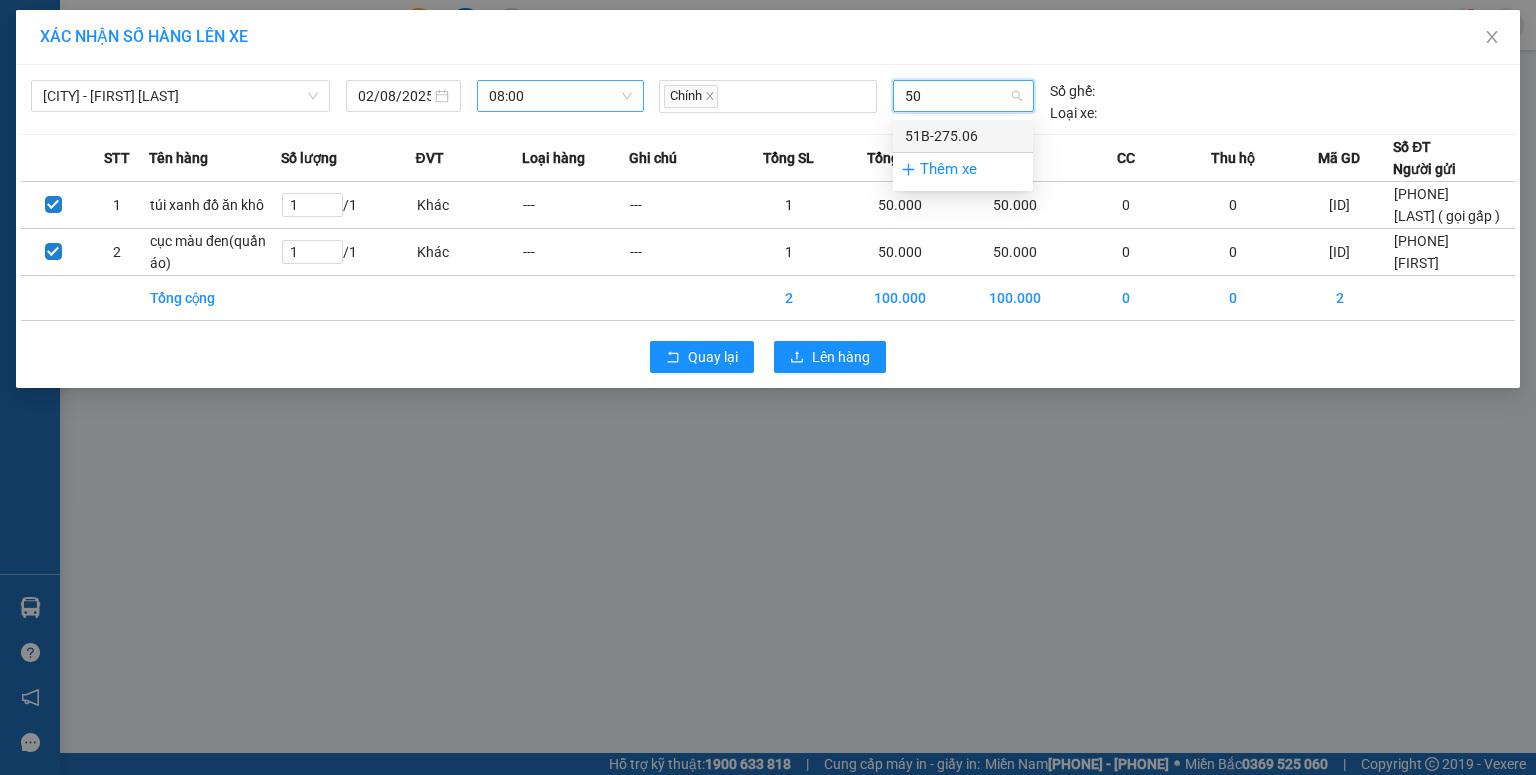 type on "506" 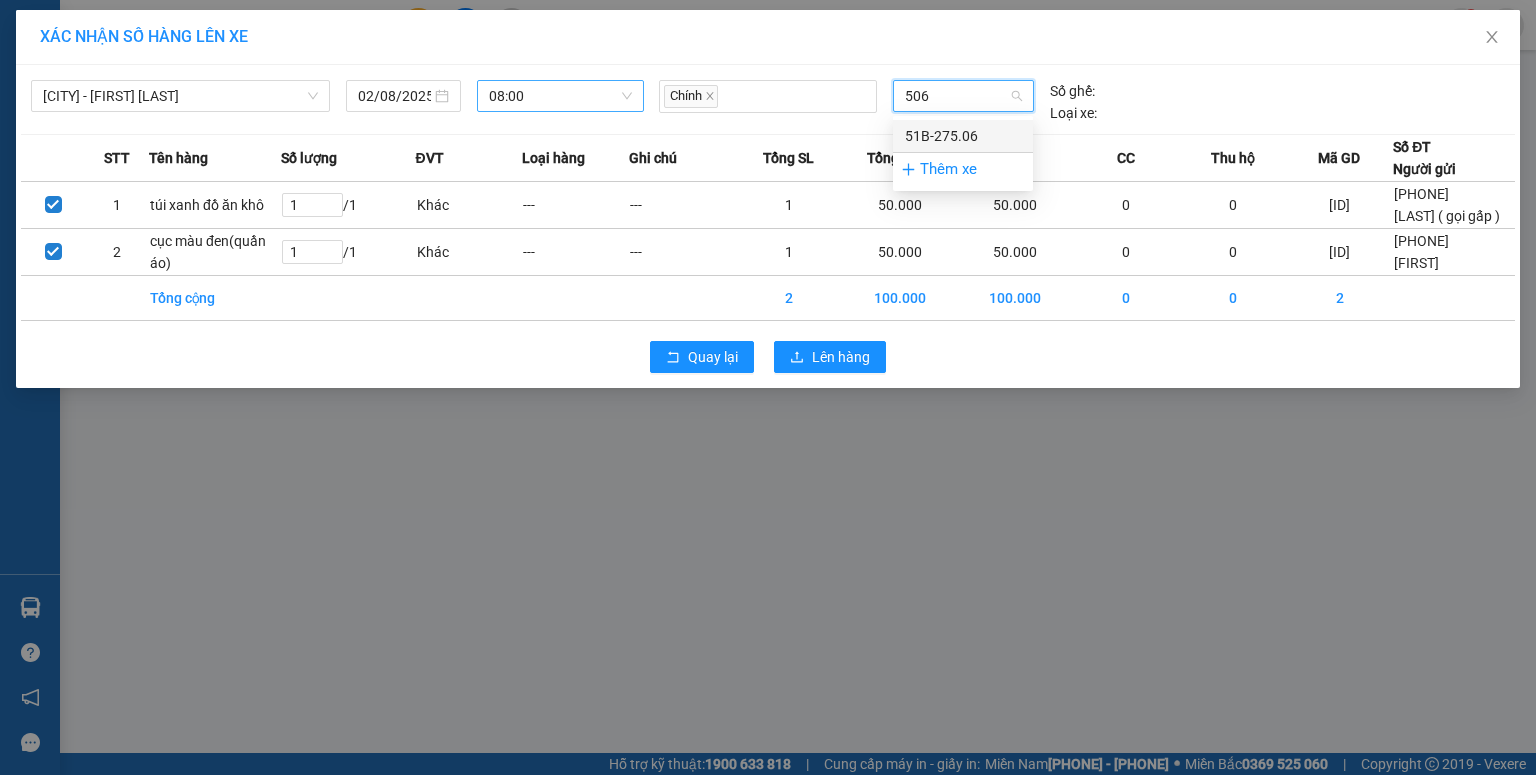 click on "51B-275.06" at bounding box center [963, 136] 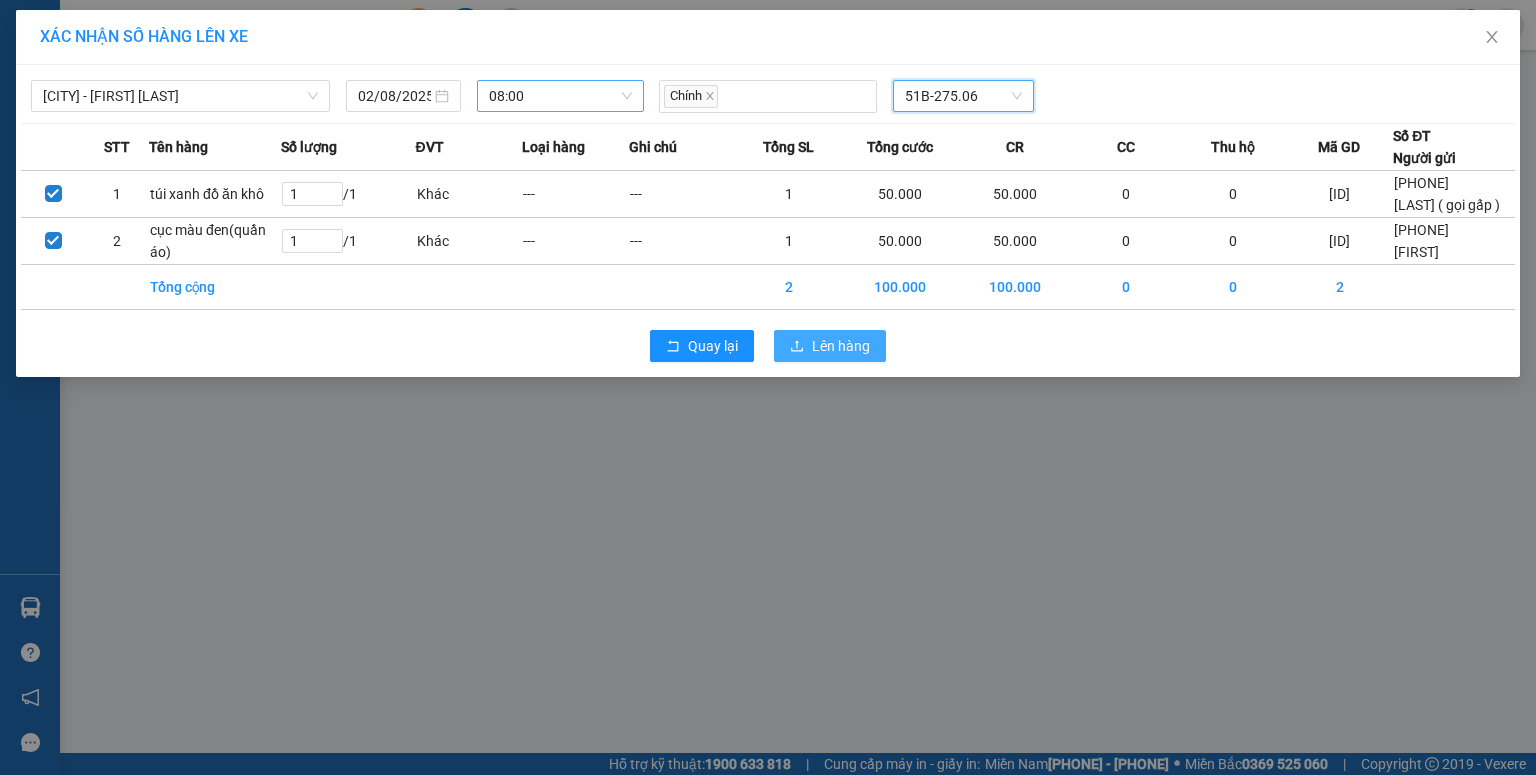 click on "Lên hàng" at bounding box center (841, 346) 